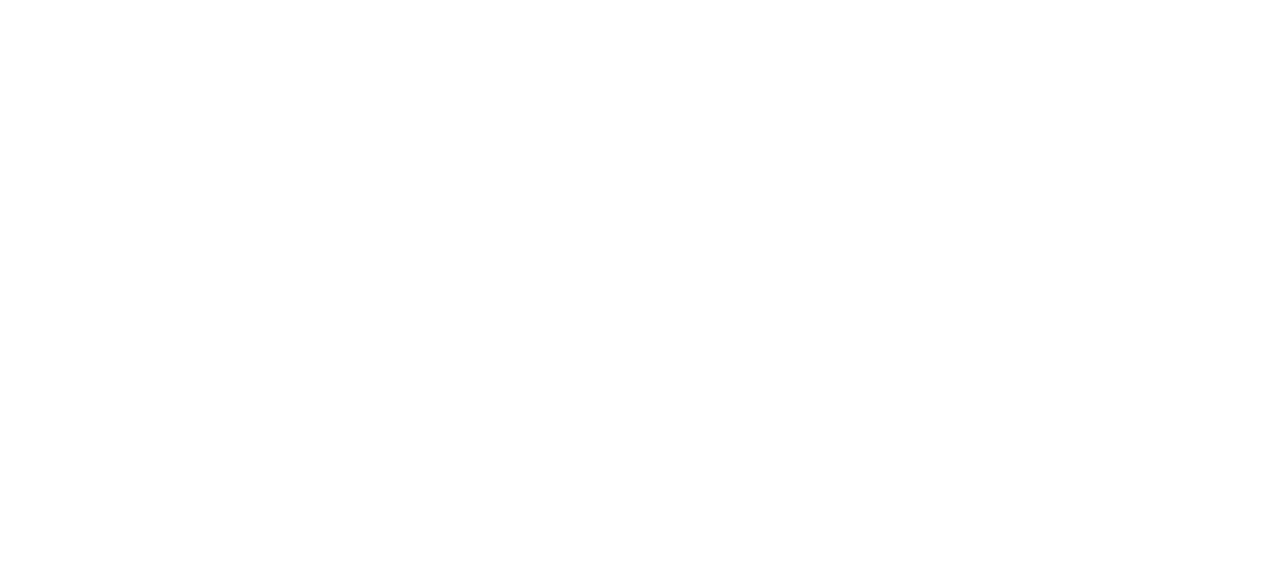 scroll, scrollTop: 0, scrollLeft: 0, axis: both 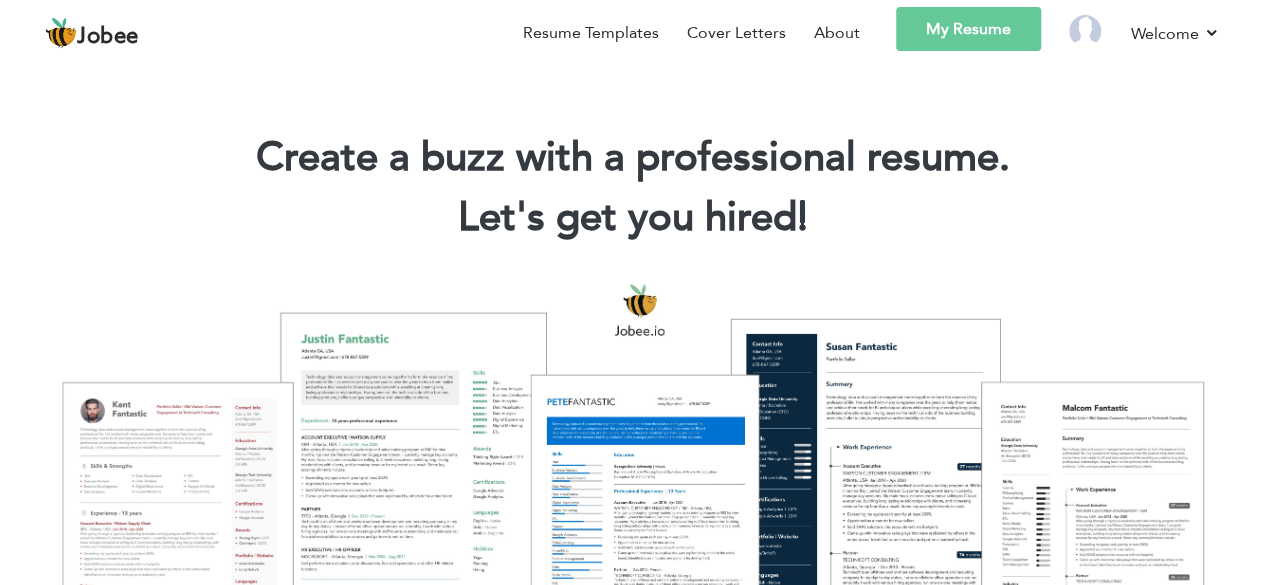 click on "My Resume" at bounding box center (968, 29) 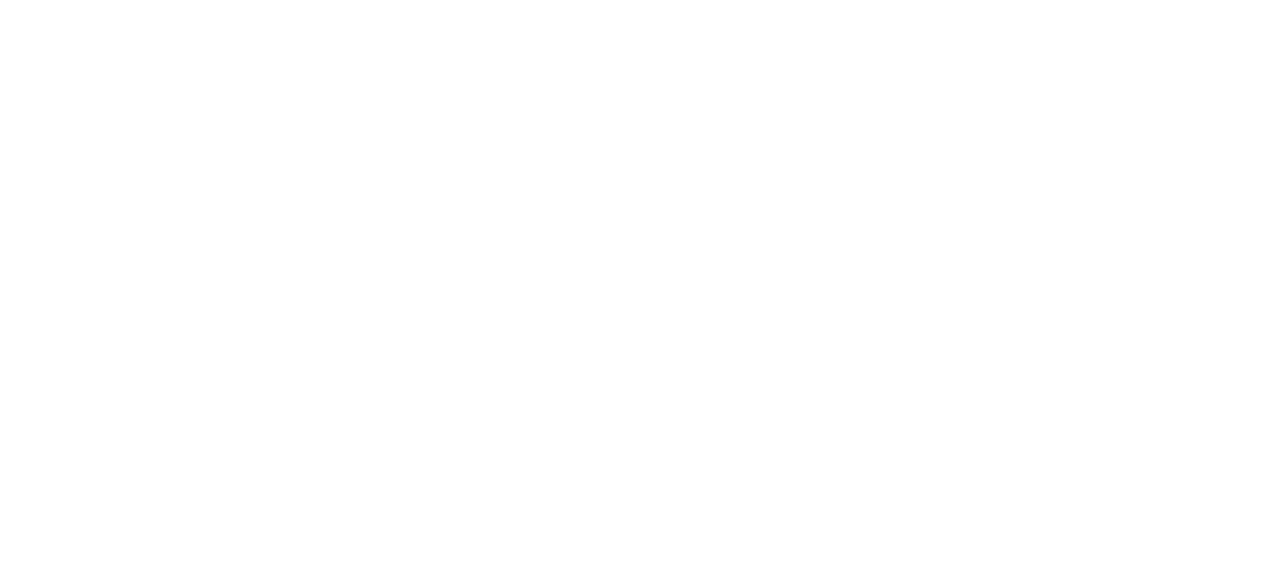scroll, scrollTop: 0, scrollLeft: 0, axis: both 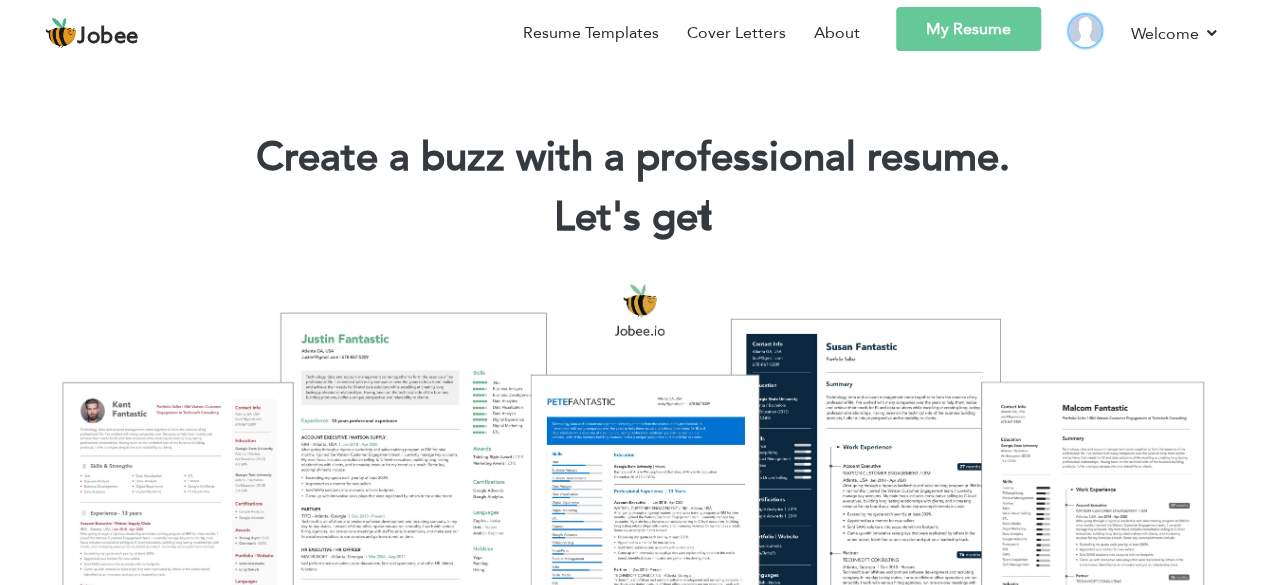 click at bounding box center [1085, 31] 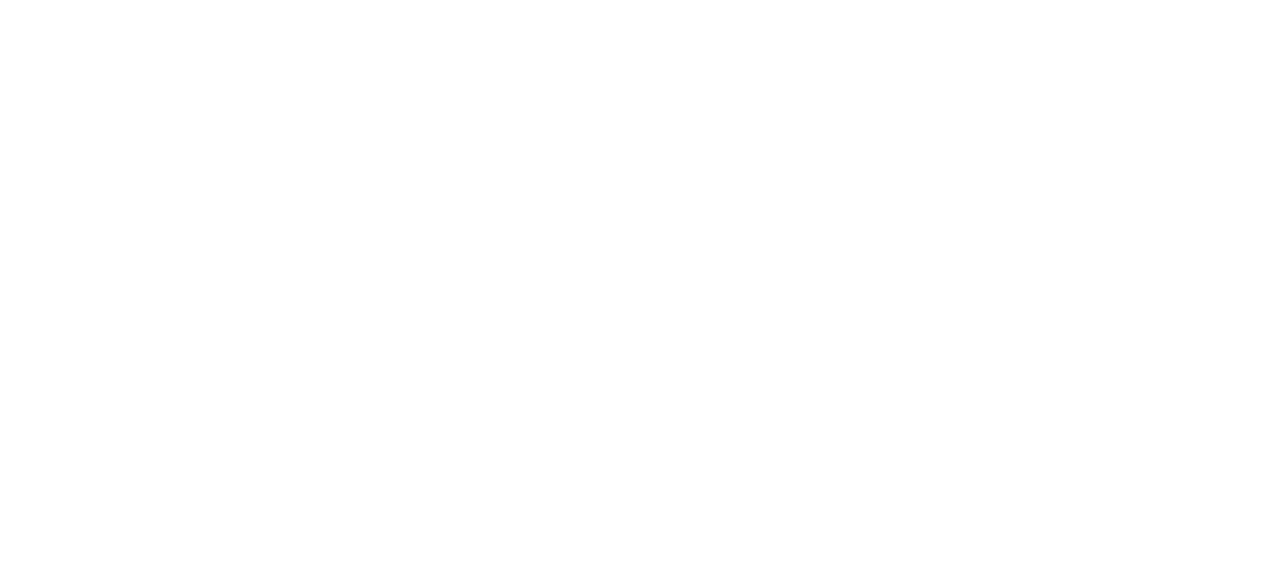 scroll, scrollTop: 0, scrollLeft: 0, axis: both 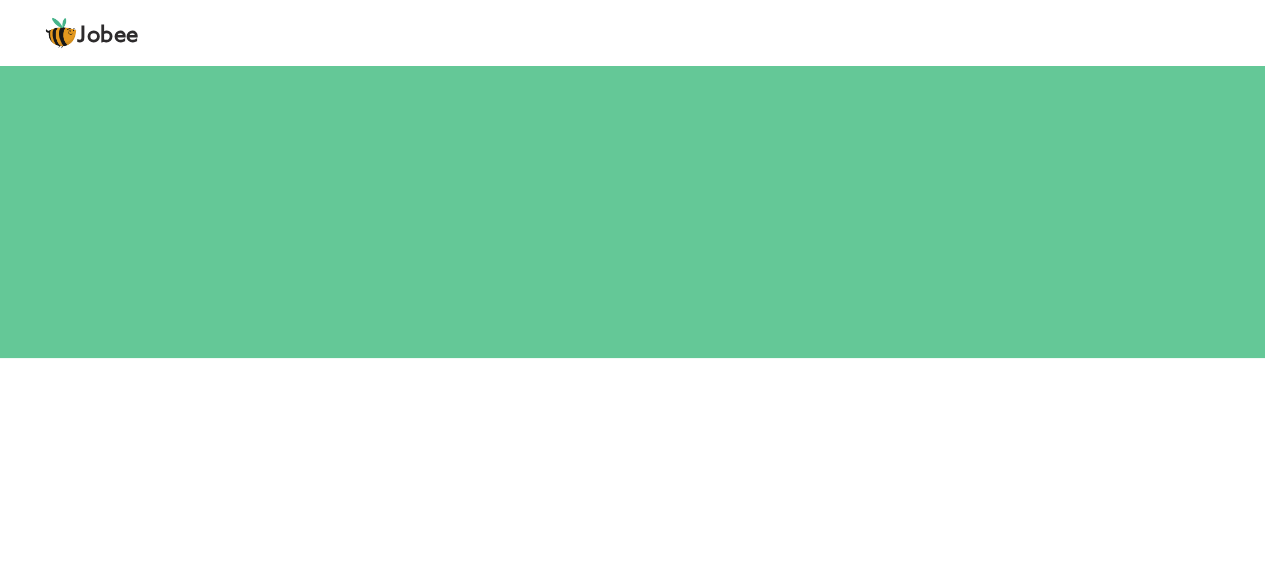 click on "Let's get buzzy!
Step 1: The basics" at bounding box center (632, 175) 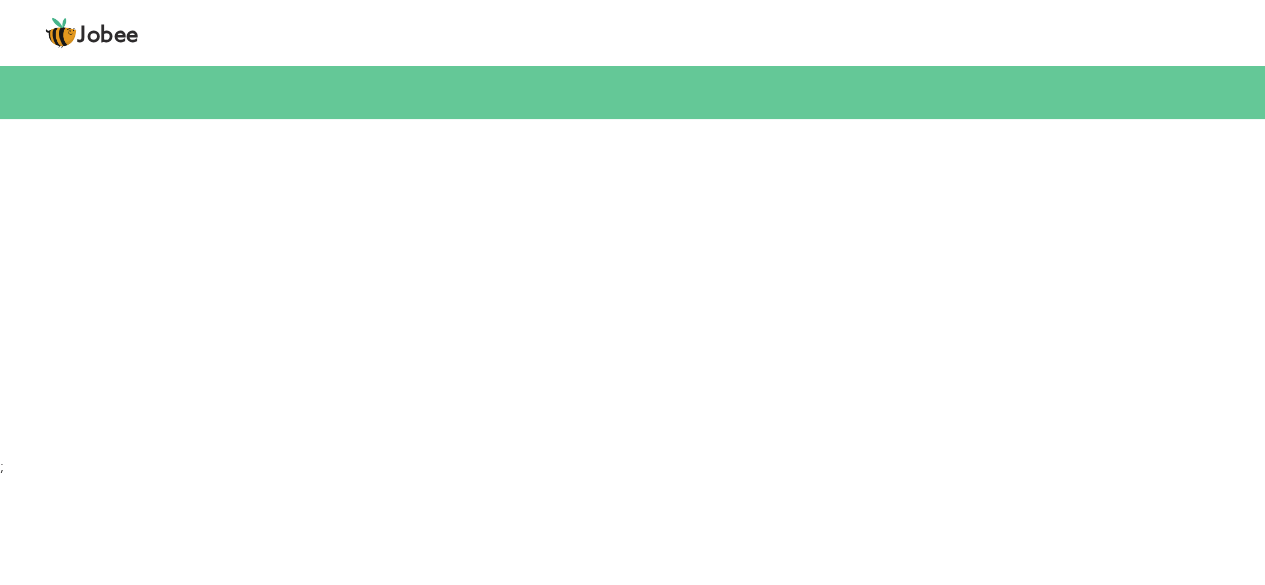 scroll, scrollTop: 0, scrollLeft: 0, axis: both 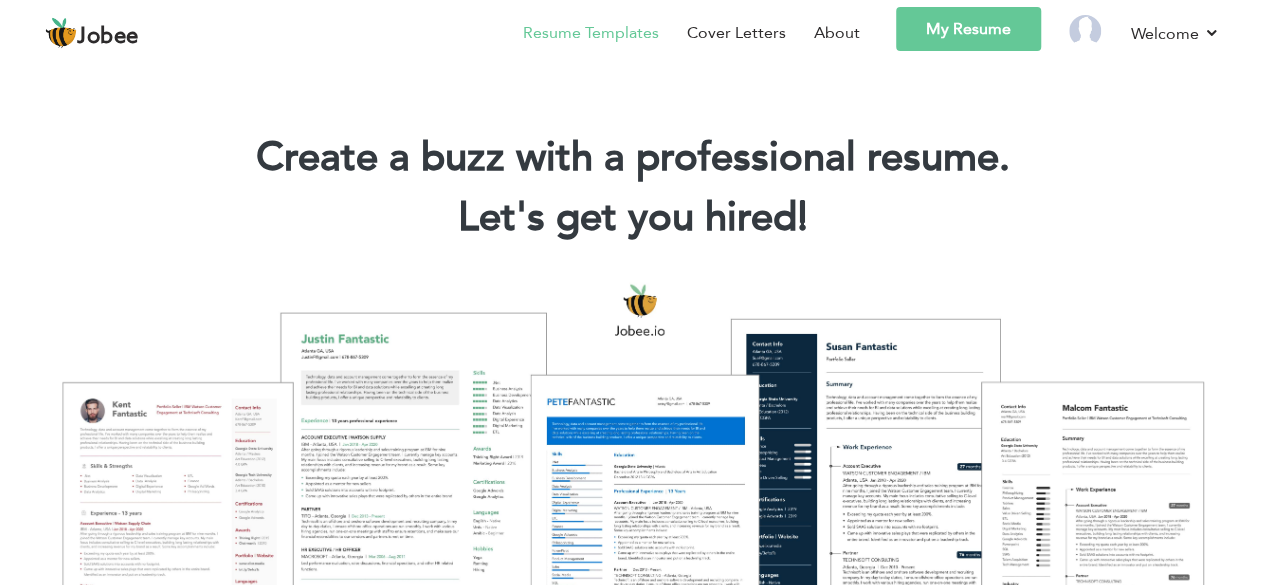 click on "Resume Templates" at bounding box center (591, 33) 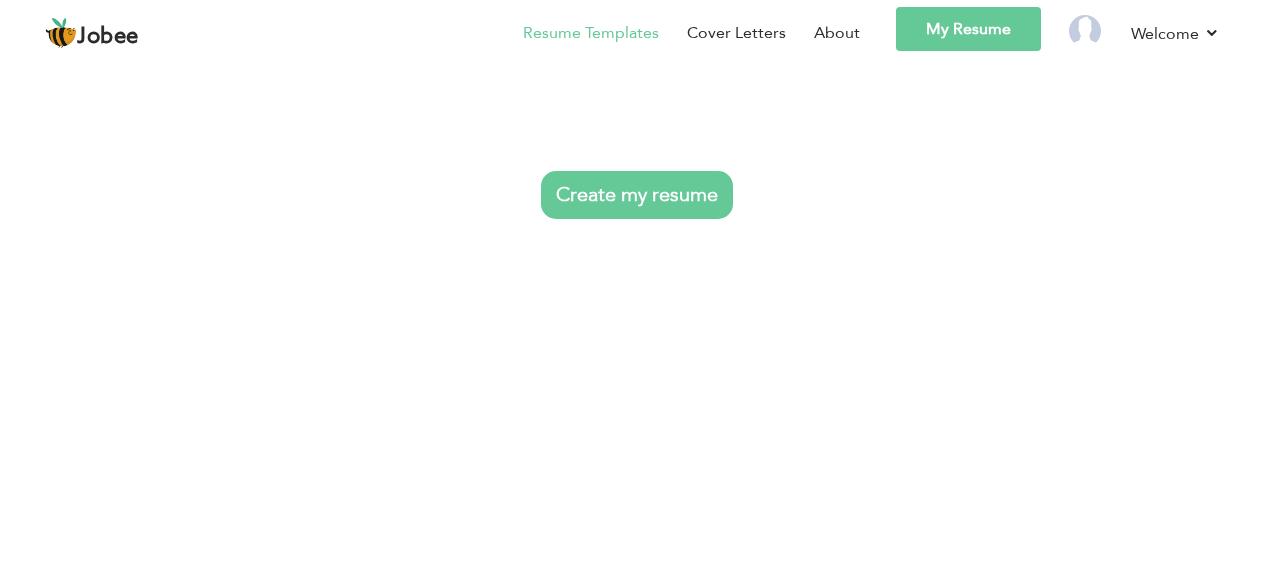scroll, scrollTop: 0, scrollLeft: 0, axis: both 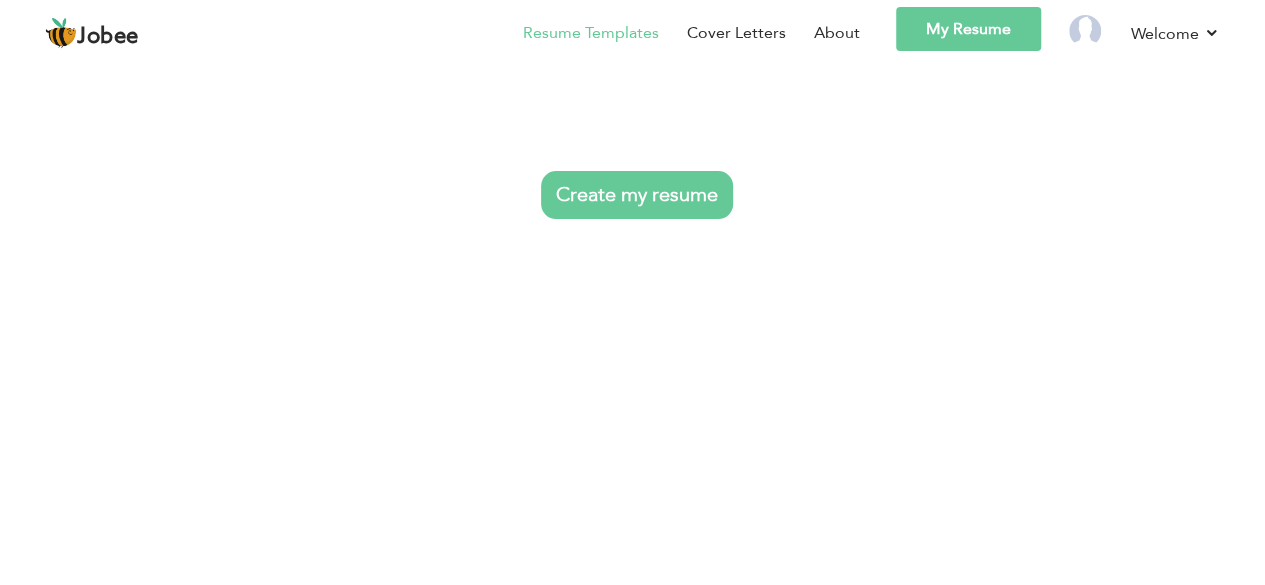 click on "Create my resume" at bounding box center [637, 195] 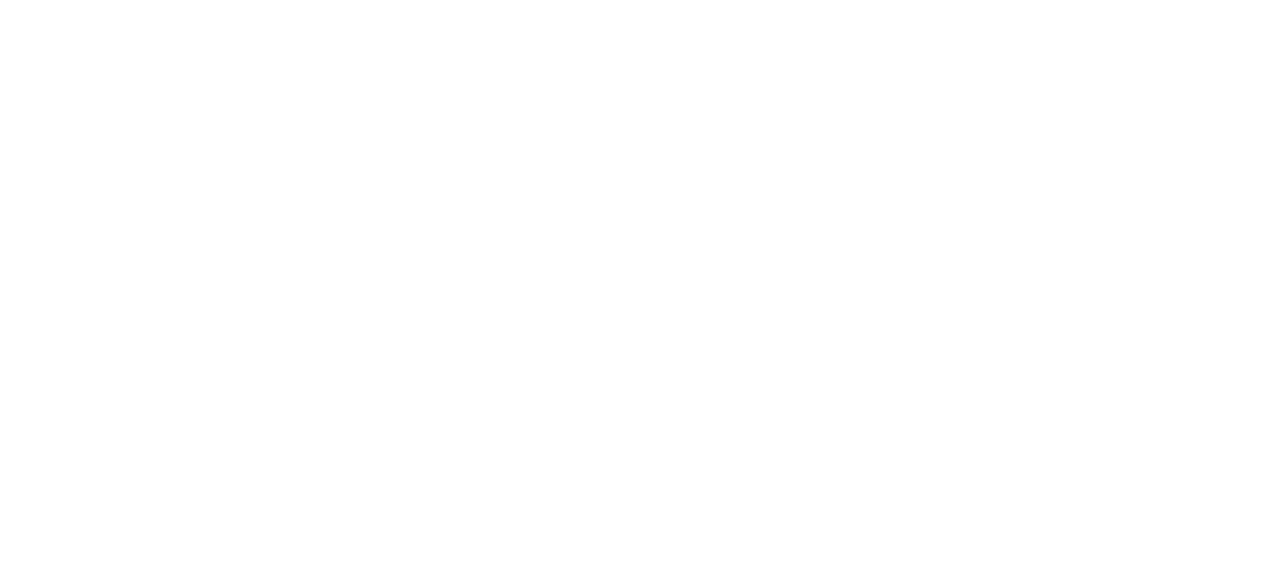 scroll, scrollTop: 0, scrollLeft: 0, axis: both 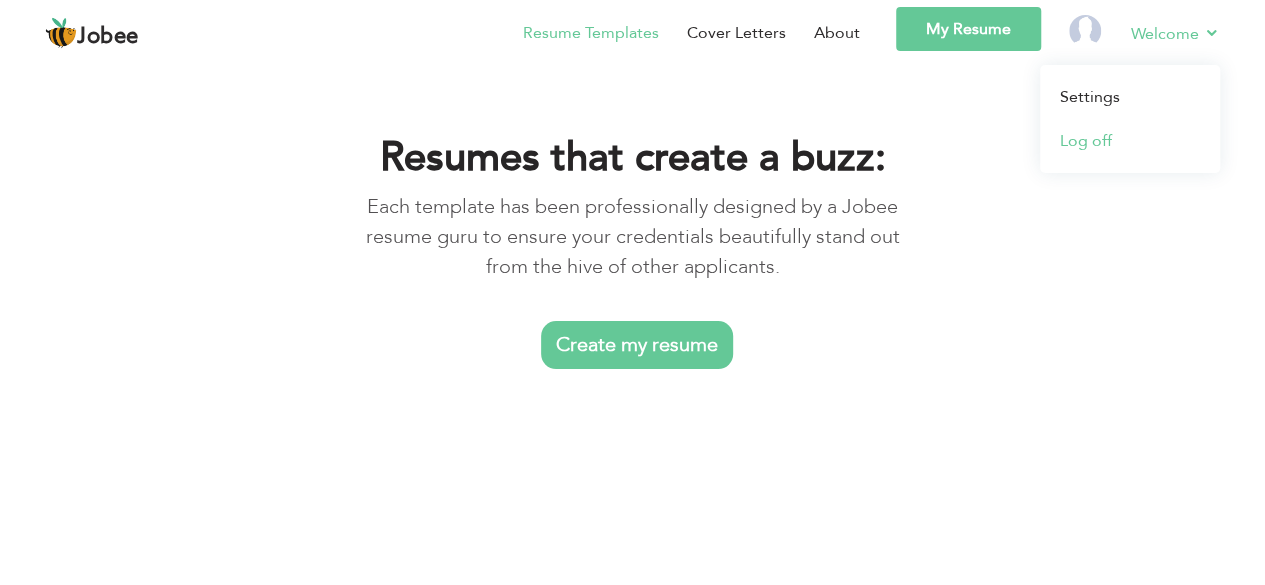click on "Log off" at bounding box center [1130, 141] 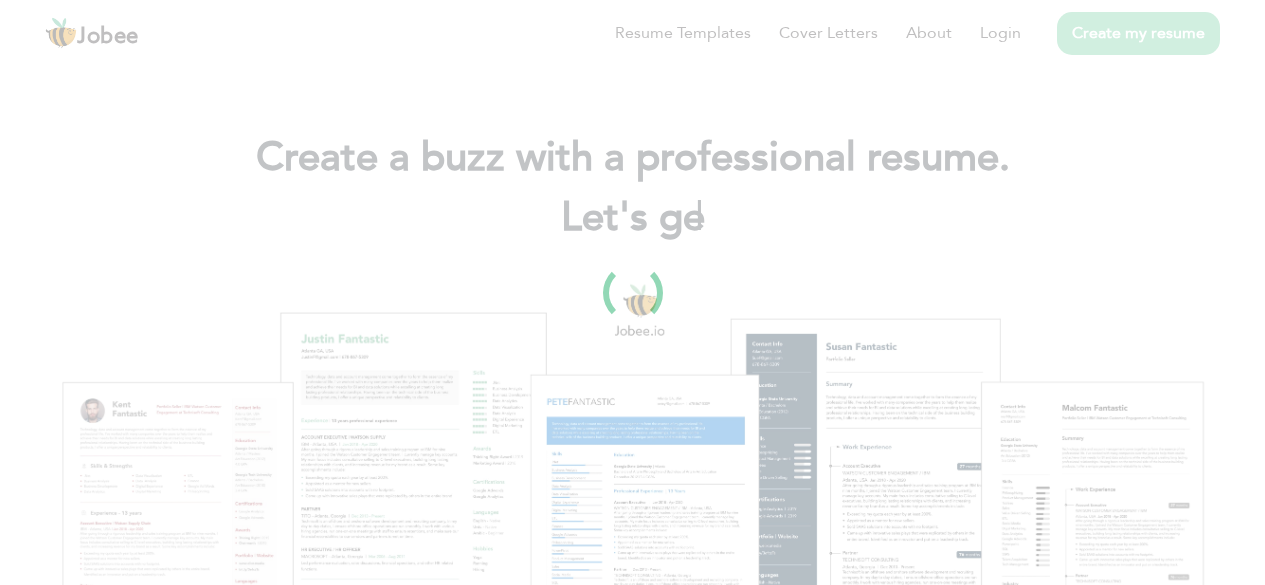 scroll, scrollTop: 0, scrollLeft: 0, axis: both 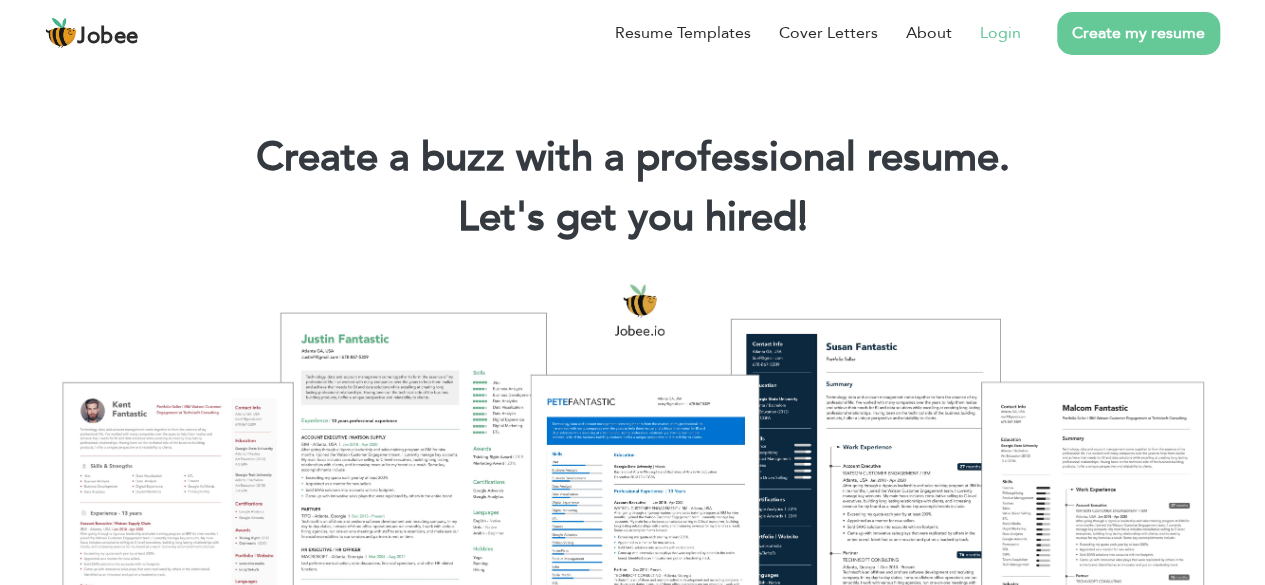 click on "Login" at bounding box center (1000, 33) 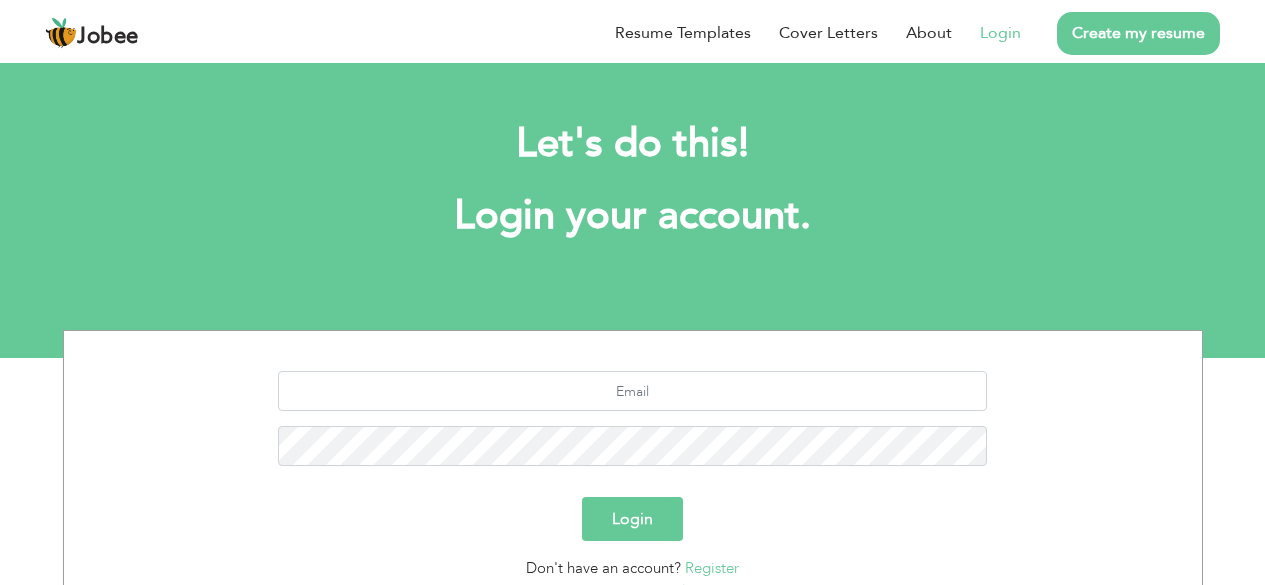 scroll, scrollTop: 0, scrollLeft: 0, axis: both 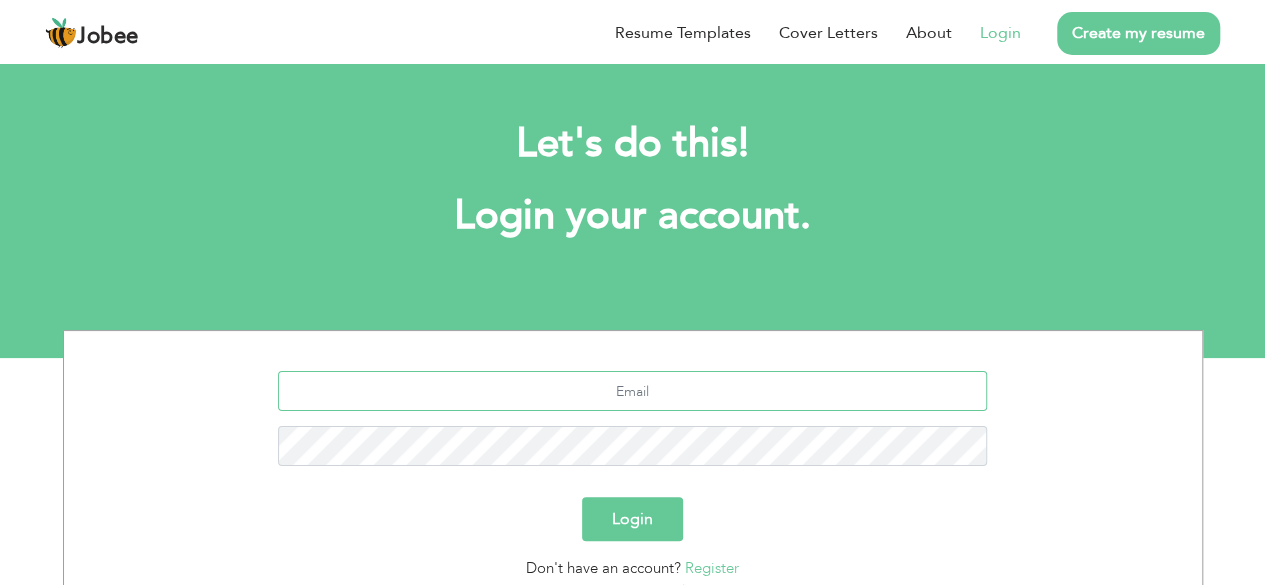 click at bounding box center (632, 391) 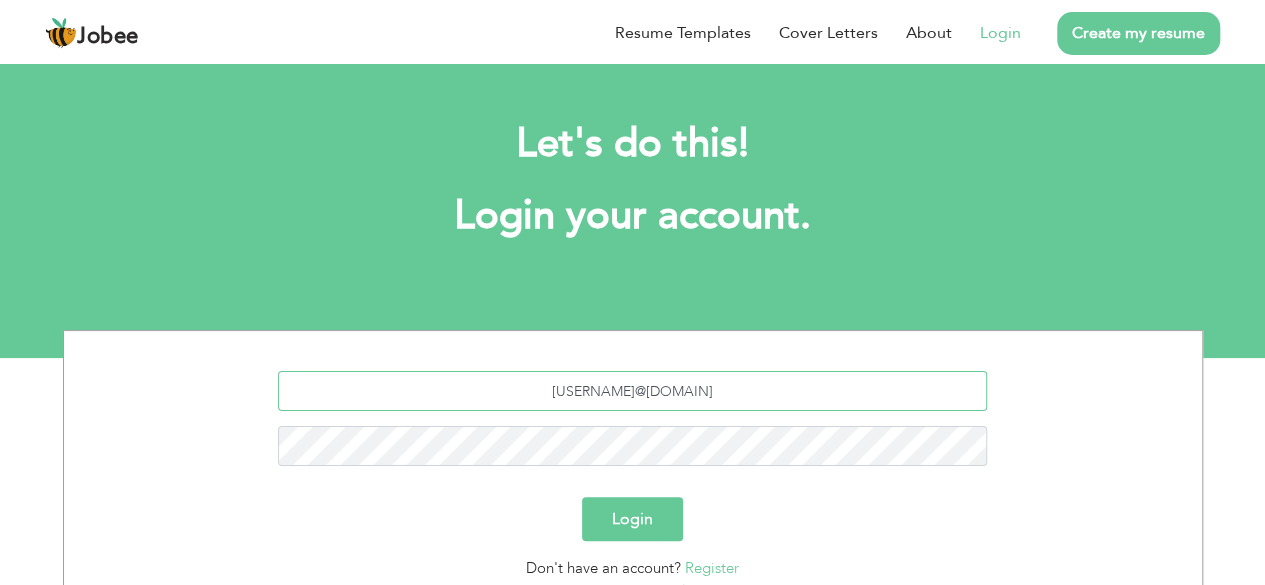 type on "sohail.ashraf.1978.sa@gmail.com" 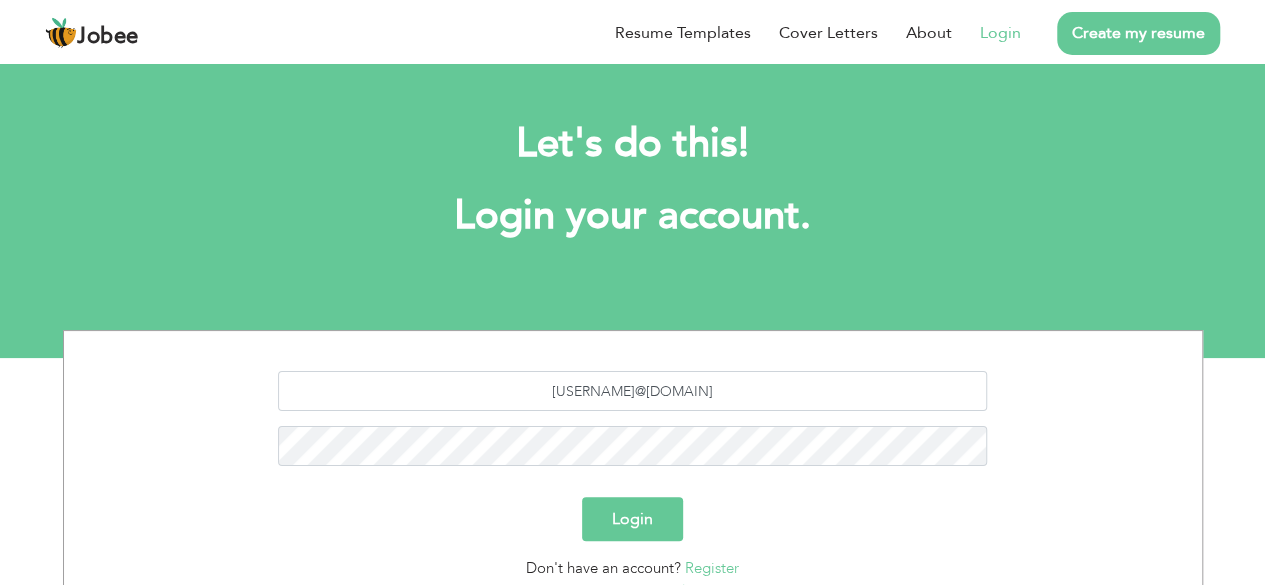 click on "Login" at bounding box center (632, 519) 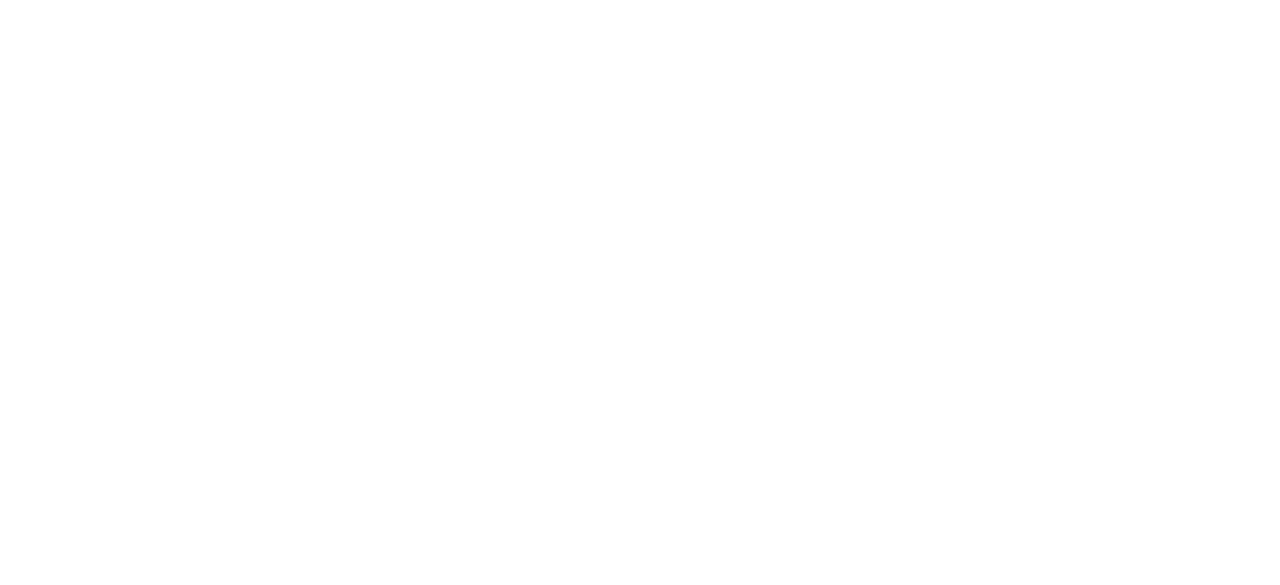 scroll, scrollTop: 0, scrollLeft: 0, axis: both 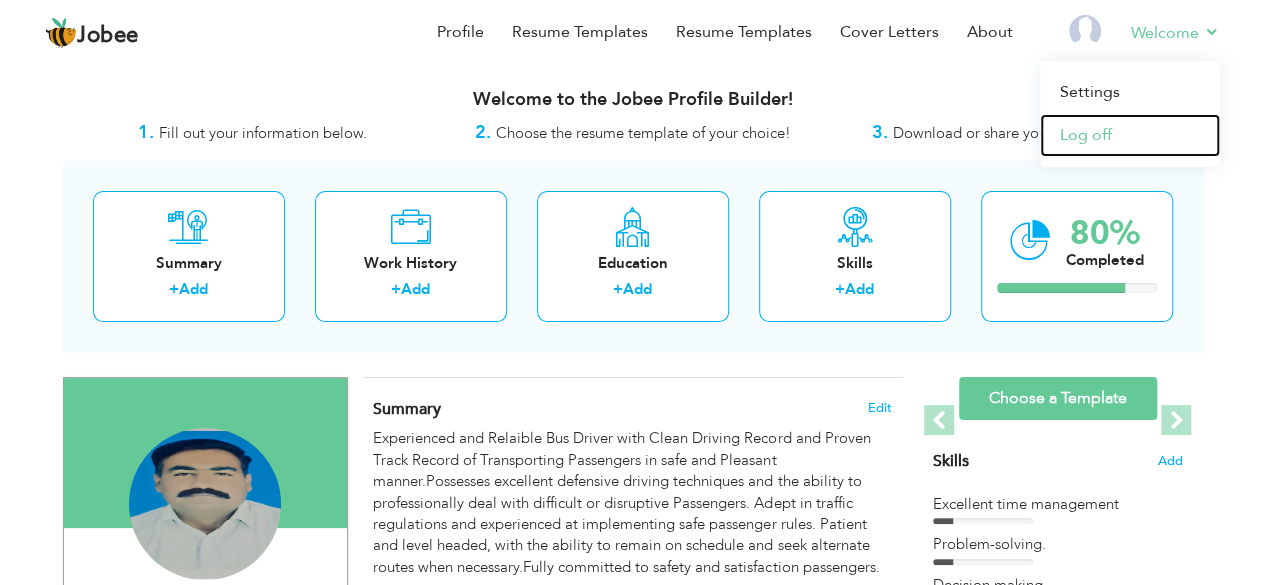 click on "Log off" at bounding box center [1130, 135] 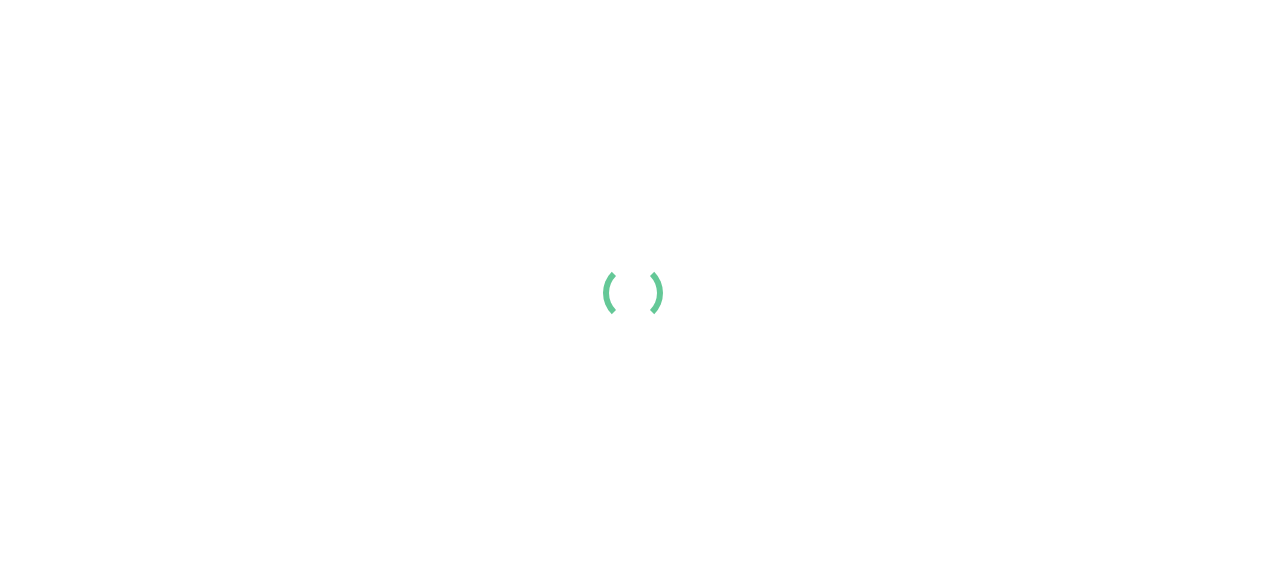 scroll, scrollTop: 0, scrollLeft: 0, axis: both 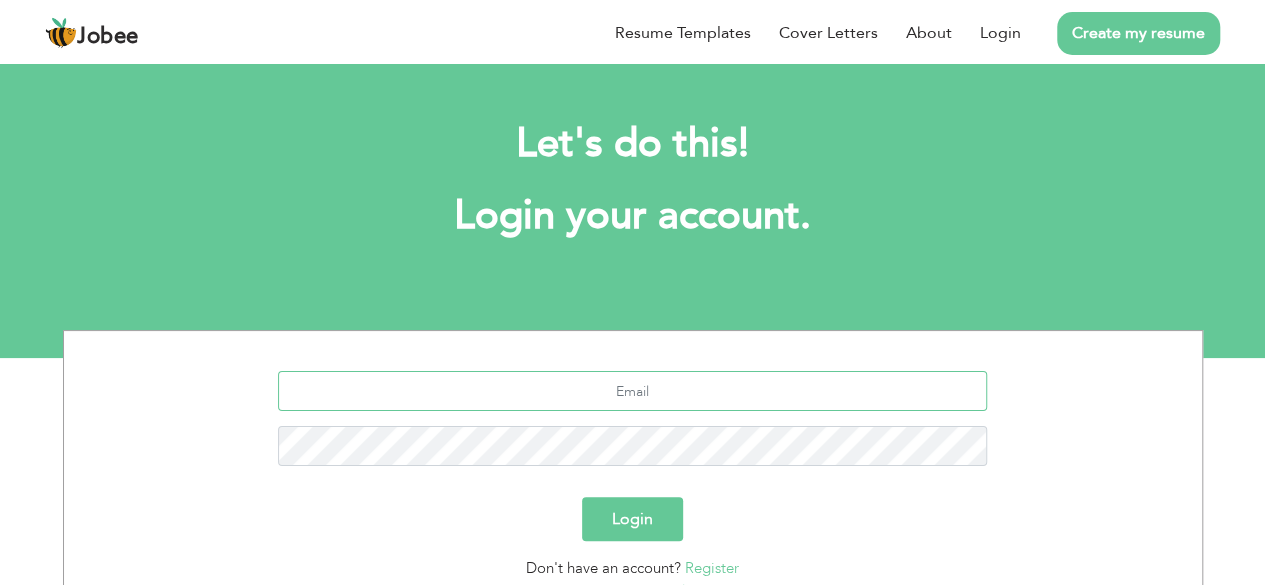 click at bounding box center [632, 391] 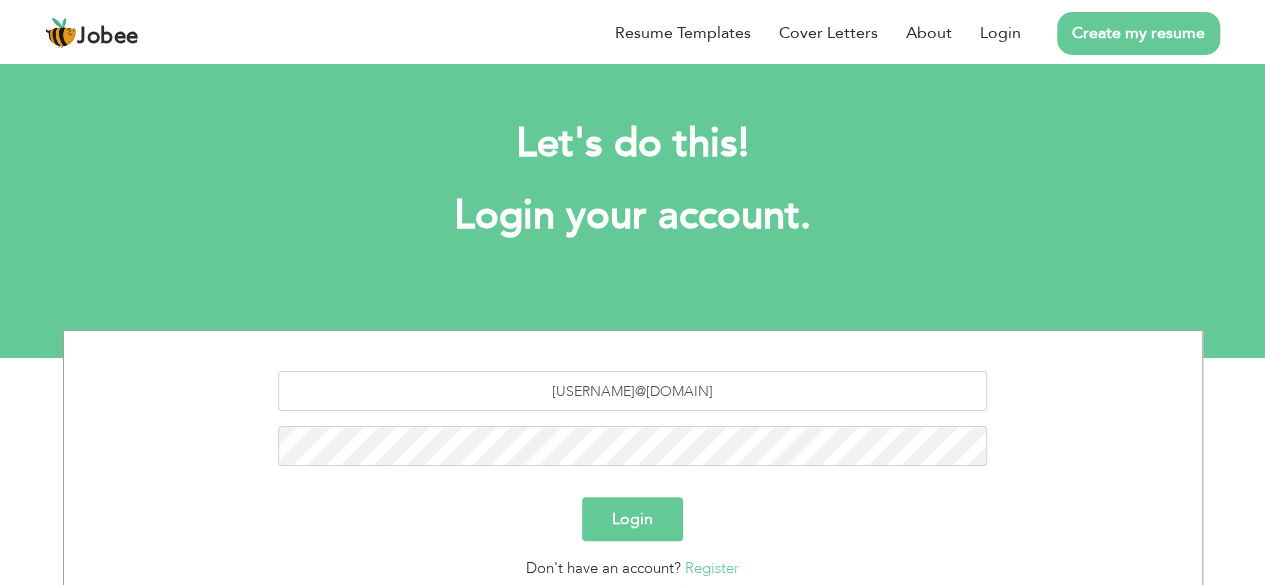 click on "sohail.ashraf.1978.sa@gmail.com" at bounding box center [632, 391] 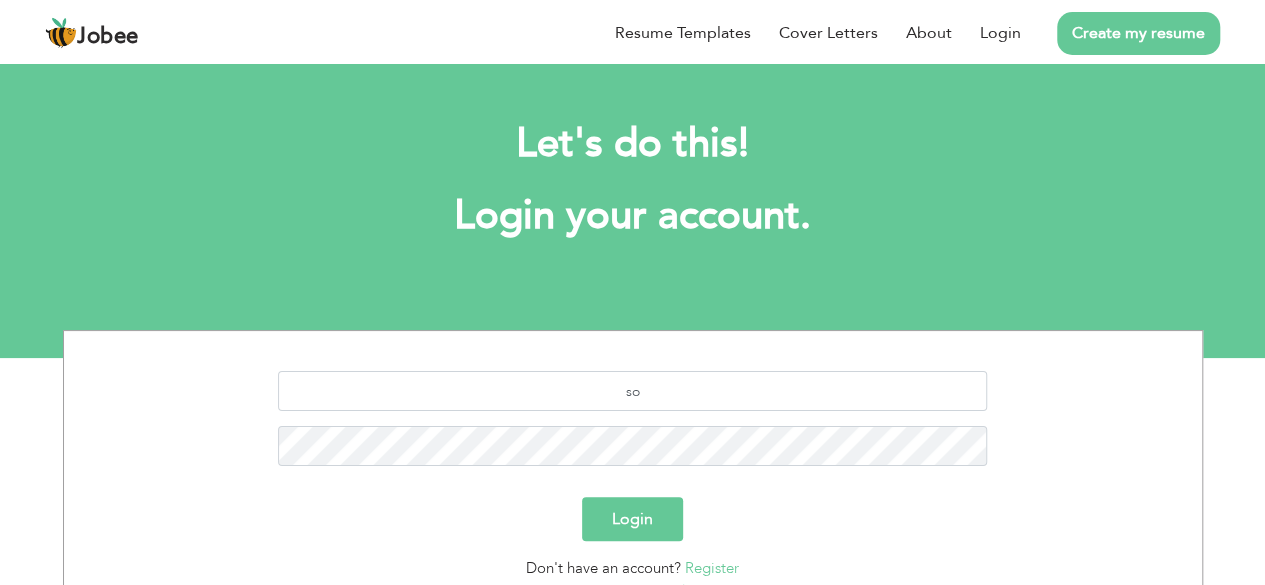 type on "s" 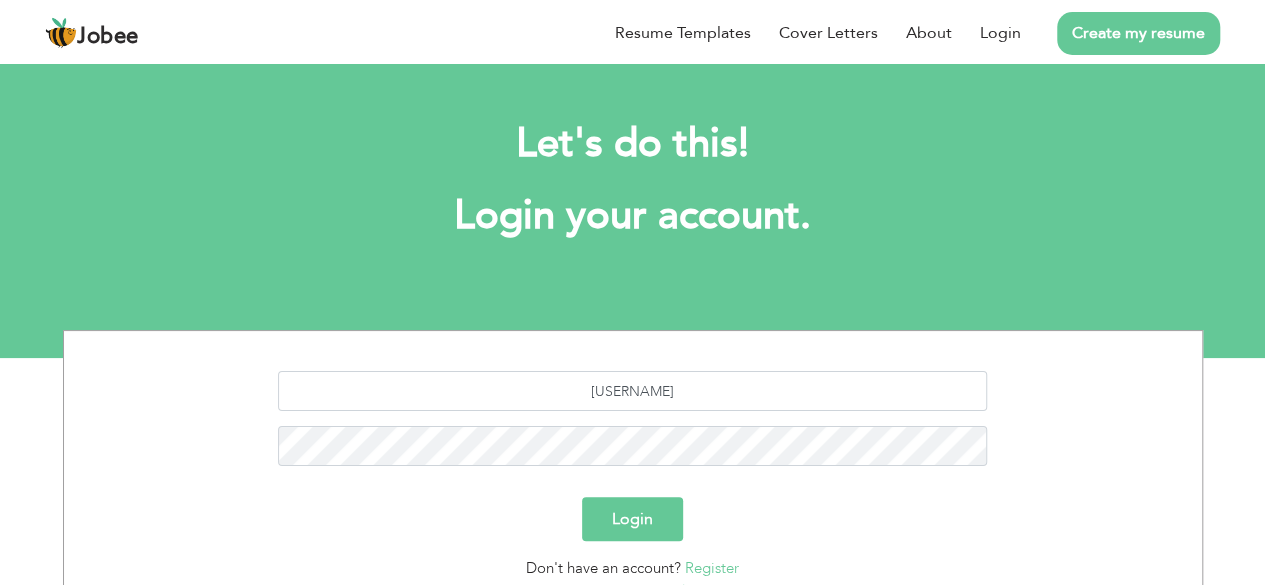 type on "[EMAIL]" 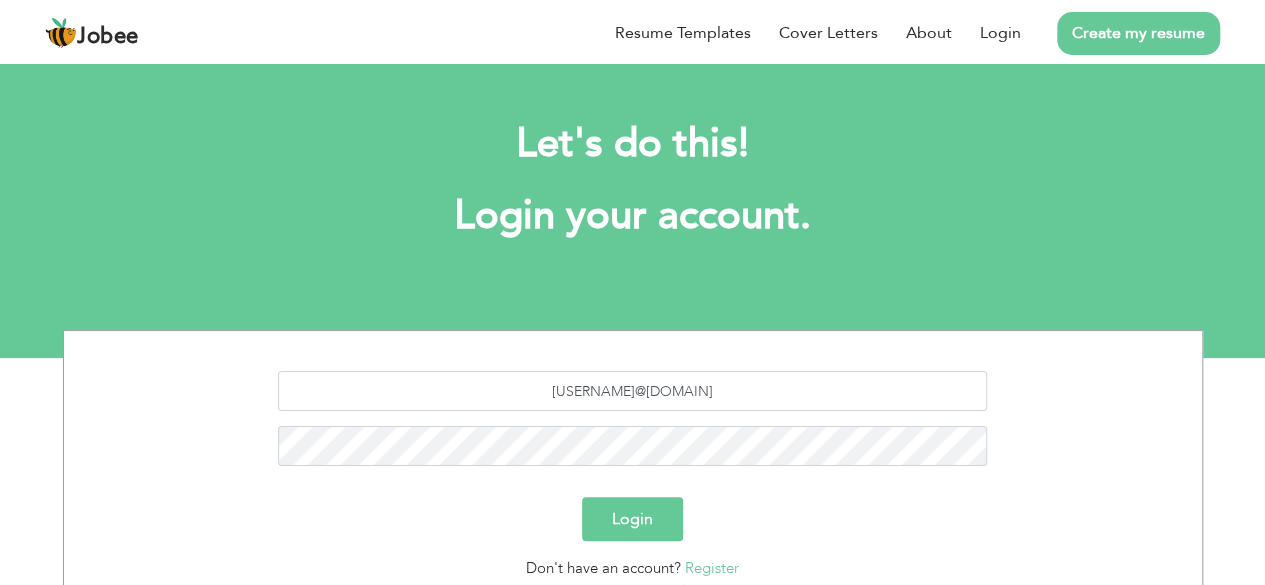 click on "Login" at bounding box center (632, 519) 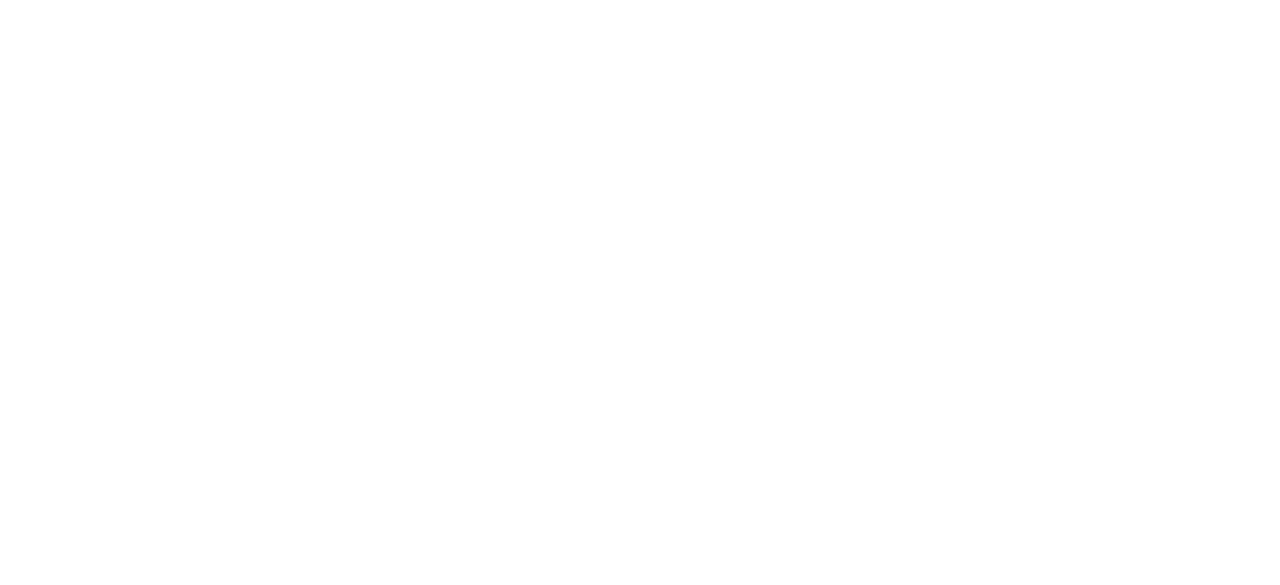scroll, scrollTop: 0, scrollLeft: 0, axis: both 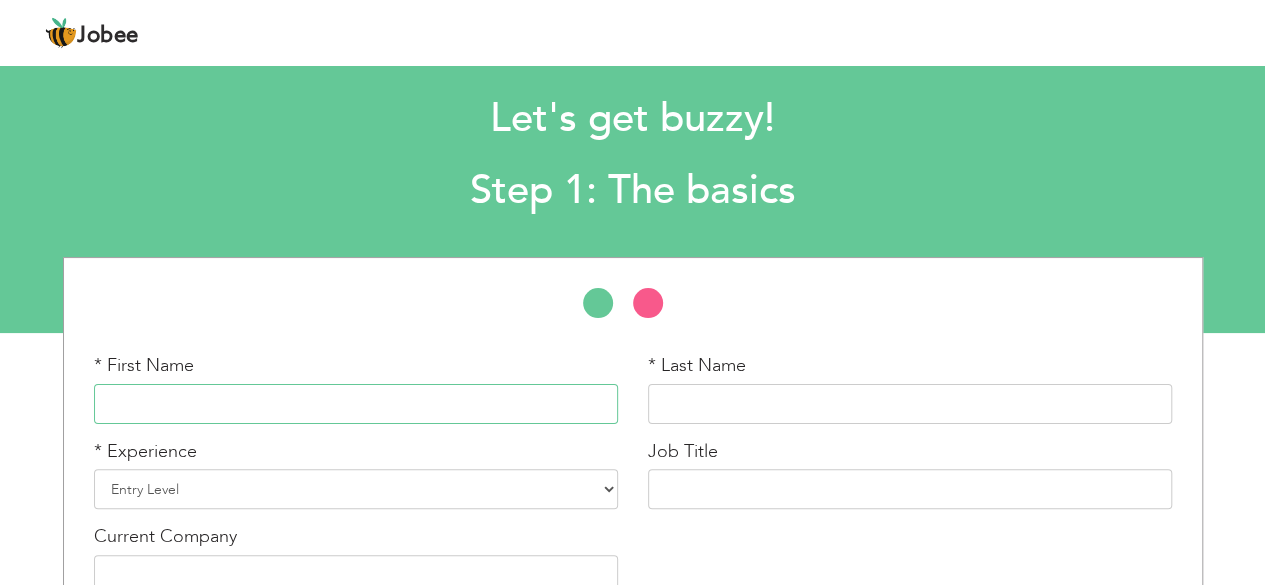 click at bounding box center (356, 404) 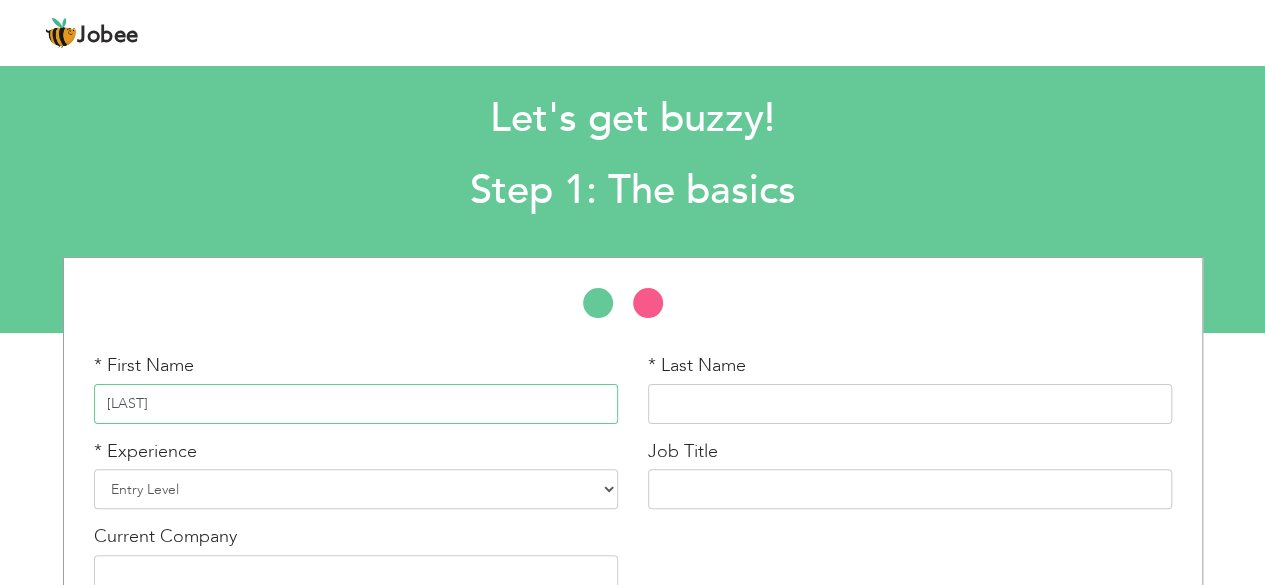 type on "Gul" 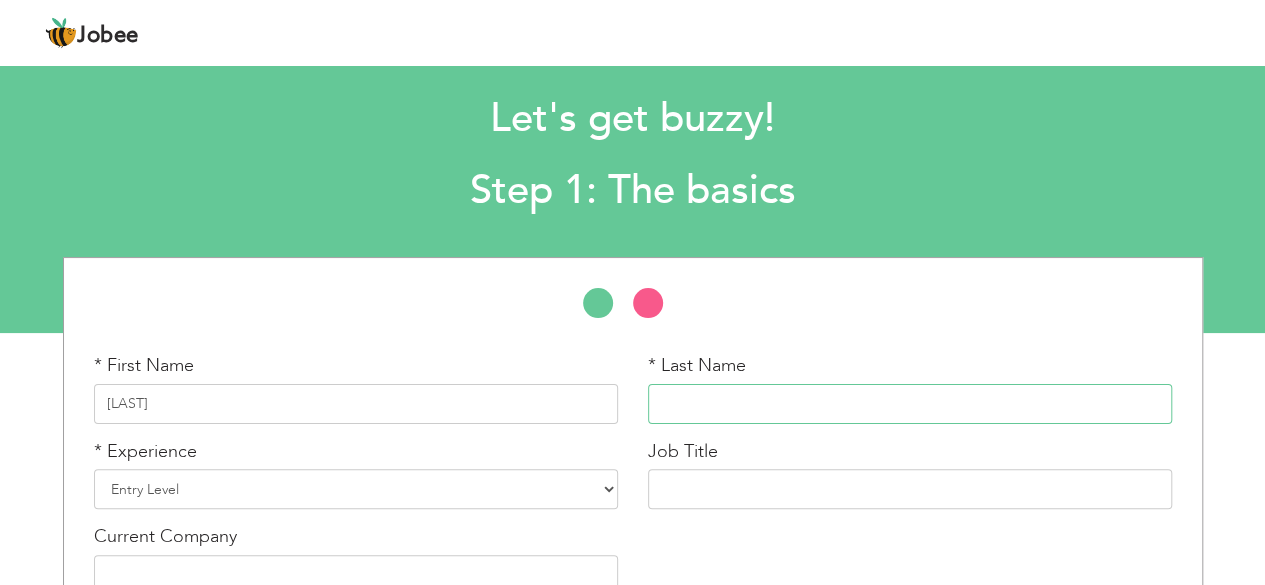 click at bounding box center [910, 404] 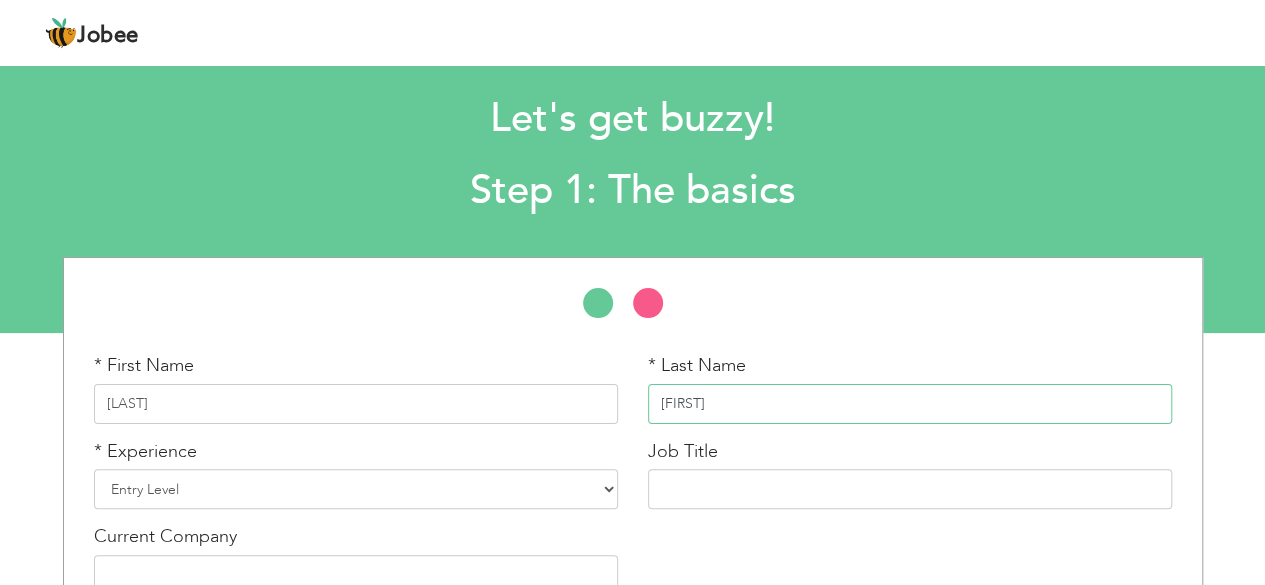 type on "Saima" 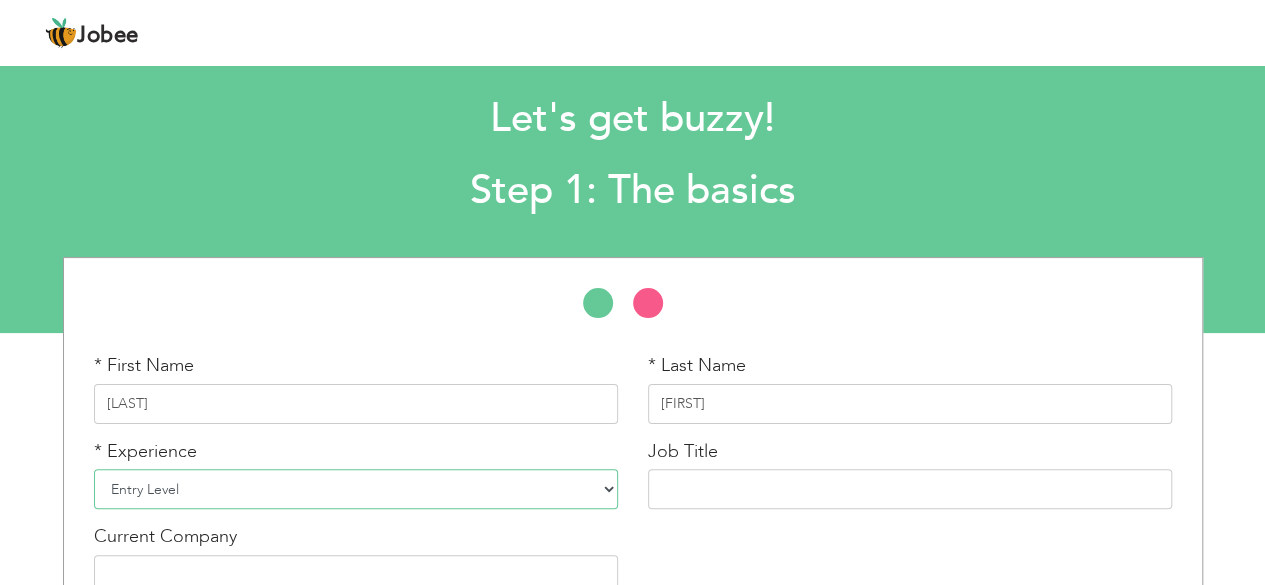 click on "Entry Level
Less than 1 Year
1 Year
2 Years
3 Years
4 Years
5 Years
6 Years
7 Years
8 Years
9 Years
10 Years
11 Years
12 Years
13 Years
14 Years
15 Years
16 Years
17 Years
18 Years
19 Years
20 Years
21 Years
22 Years
23 Years
24 Years
25 Years
26 Years
27 Years
28 Years
29 Years
30 Years
31 Years
32 Years
33 Years
34 Years
35 Years
More than 35 Years" at bounding box center [356, 489] 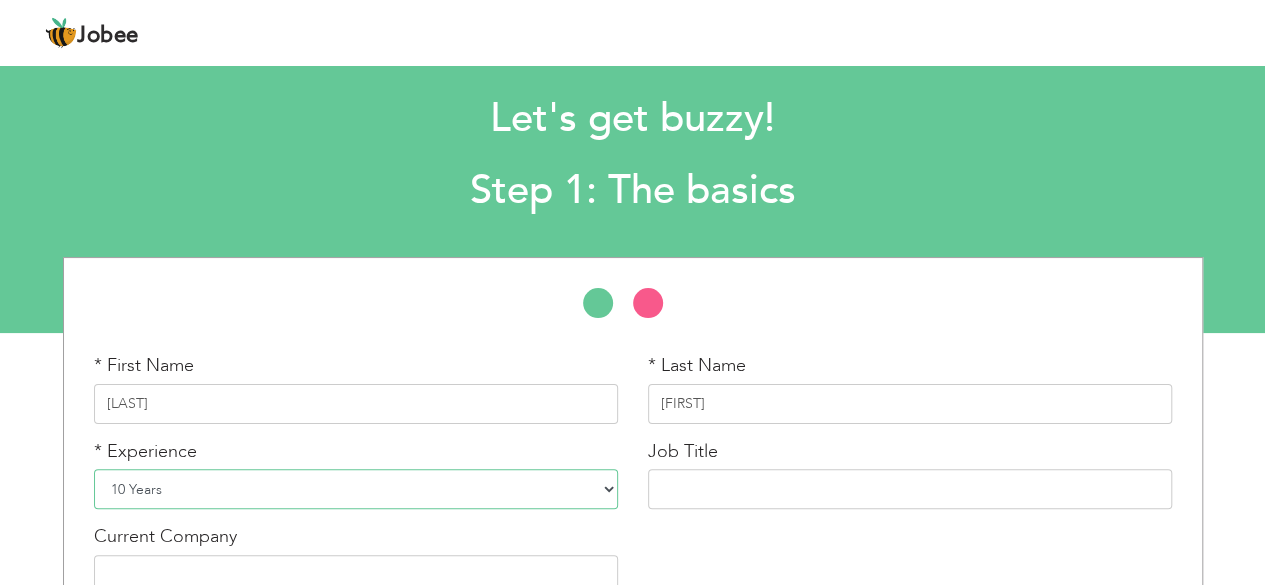 click on "Entry Level
Less than 1 Year
1 Year
2 Years
3 Years
4 Years
5 Years
6 Years
7 Years
8 Years
9 Years
10 Years
11 Years
12 Years
13 Years
14 Years
15 Years
16 Years
17 Years
18 Years
19 Years
20 Years
21 Years
22 Years
23 Years
24 Years
25 Years
26 Years
27 Years
28 Years
29 Years
30 Years
31 Years
32 Years
33 Years
34 Years
35 Years
More than 35 Years" at bounding box center [356, 489] 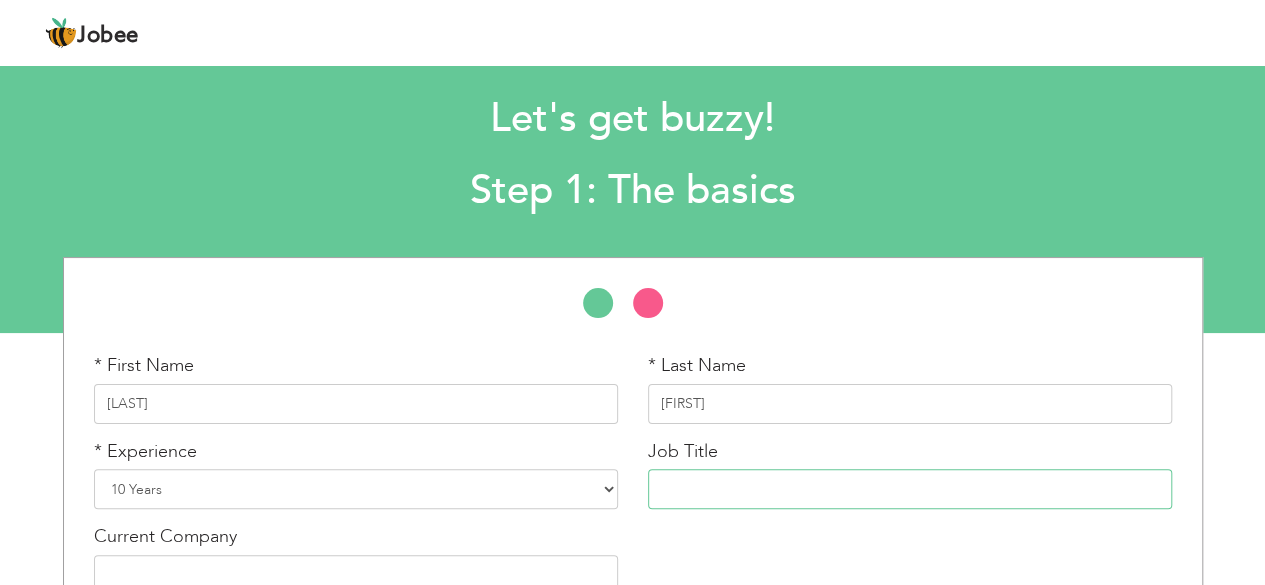 click at bounding box center (910, 489) 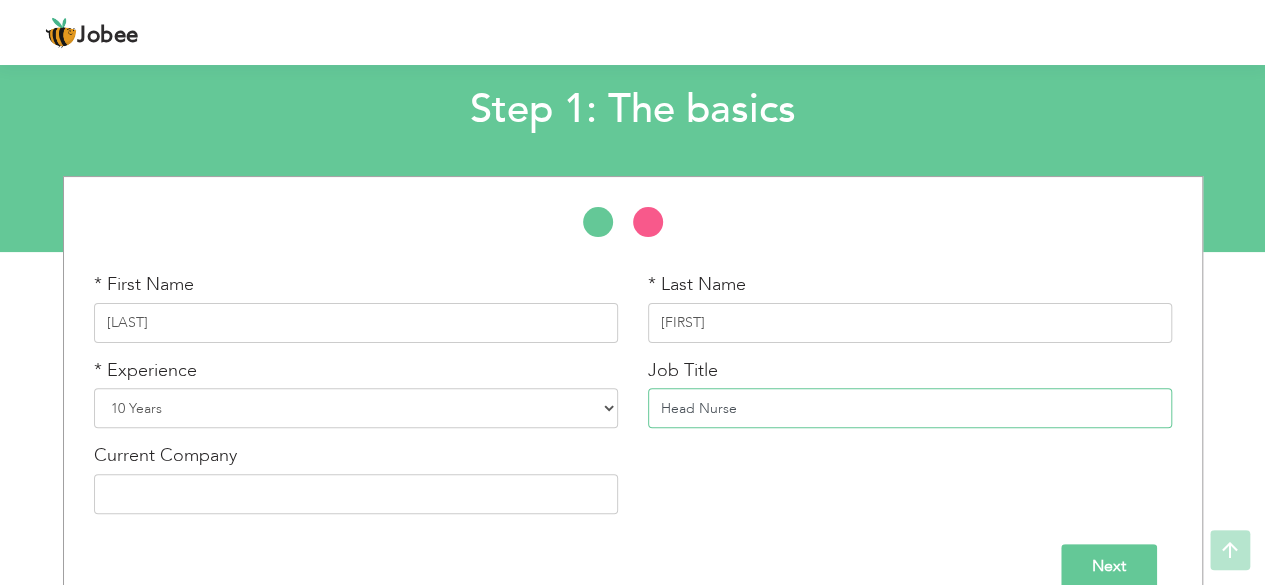 scroll, scrollTop: 139, scrollLeft: 0, axis: vertical 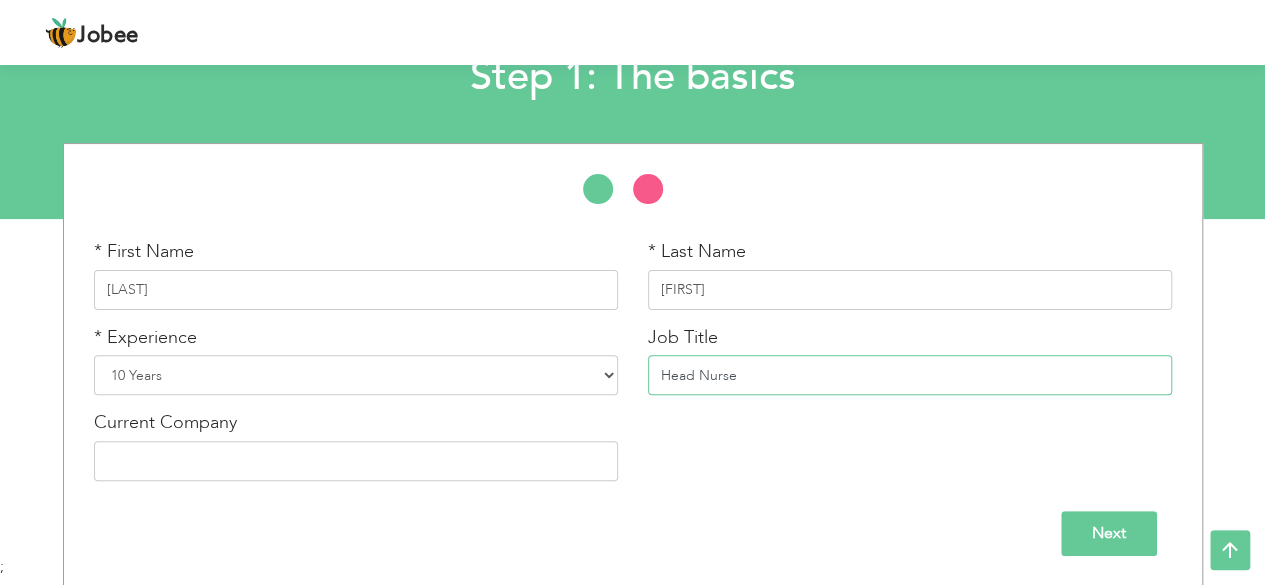 type on "Head Nurse" 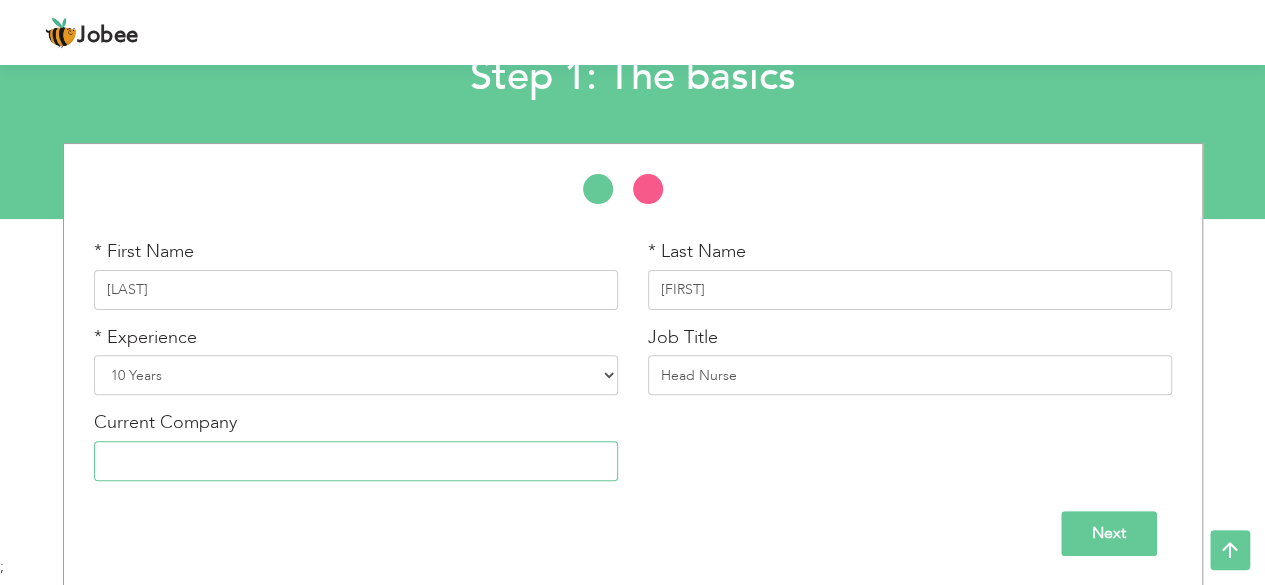 click at bounding box center (356, 461) 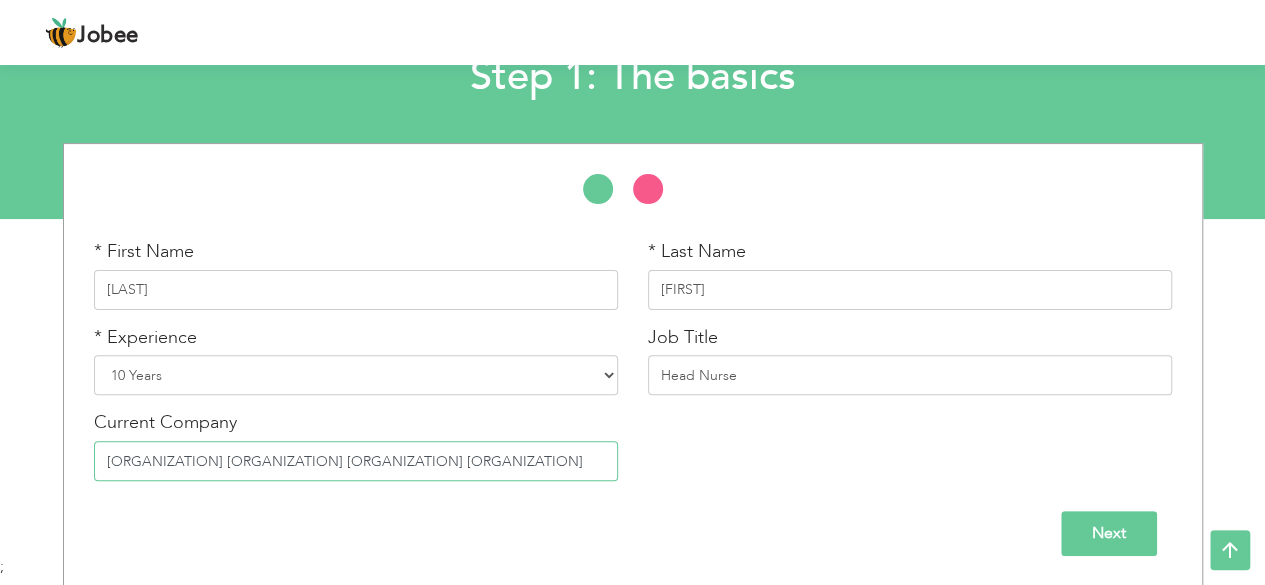 click on "PAF Hospital Unit II E" at bounding box center (356, 461) 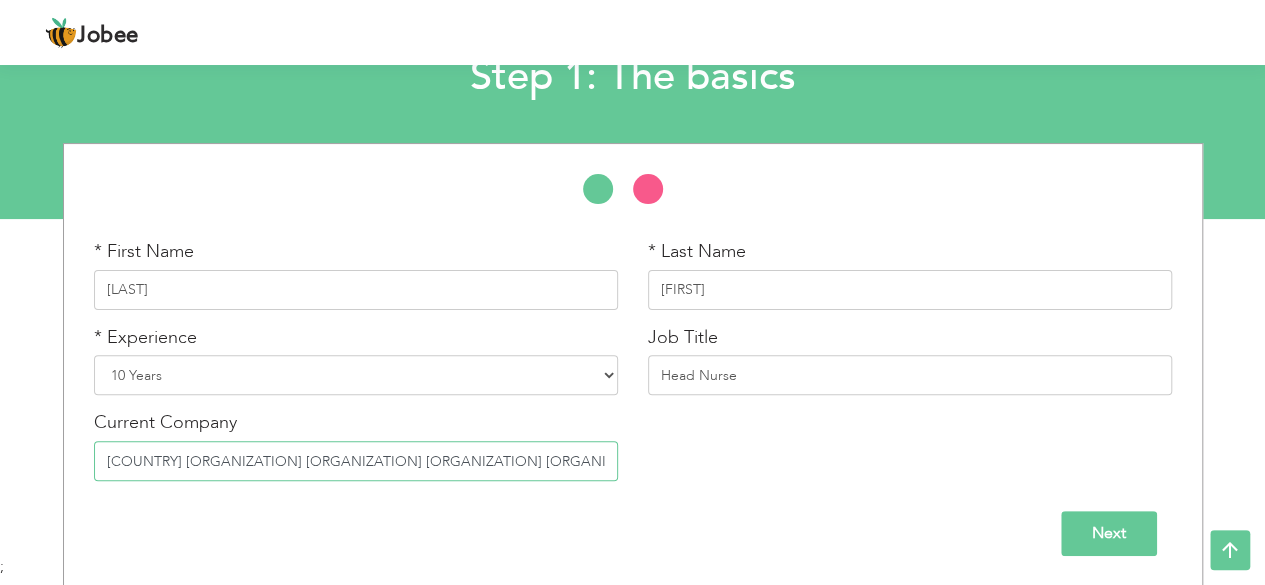 click on "Pakistan Air Force Hospital Unit II E" at bounding box center (356, 461) 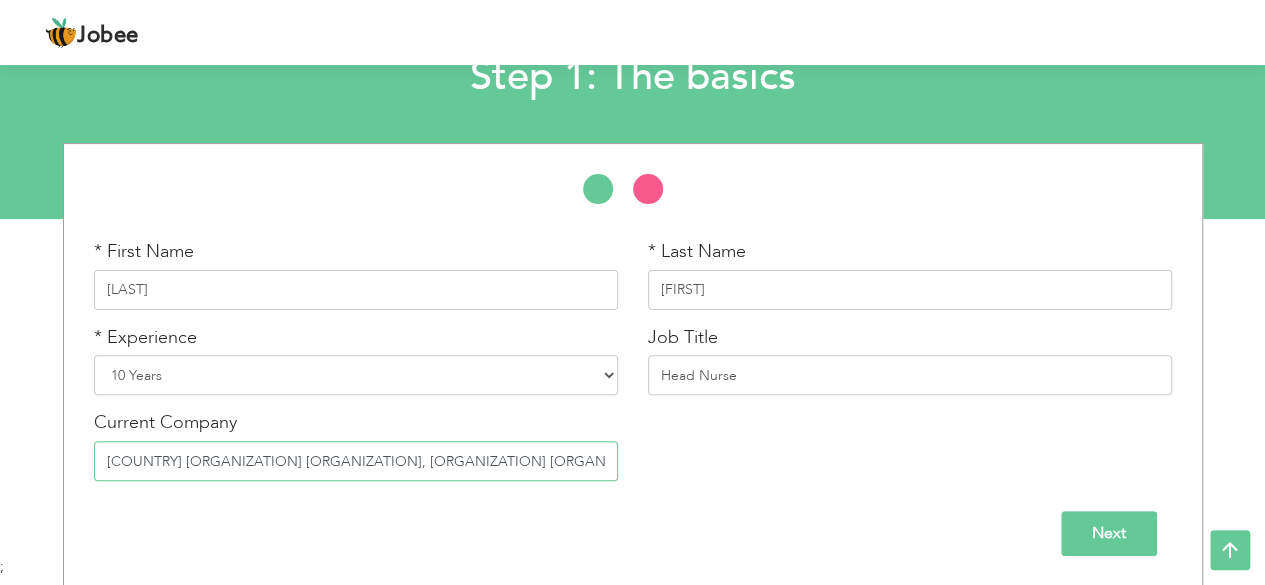 click on "Pakistan Air Force Hospital, Unit II E" at bounding box center [356, 461] 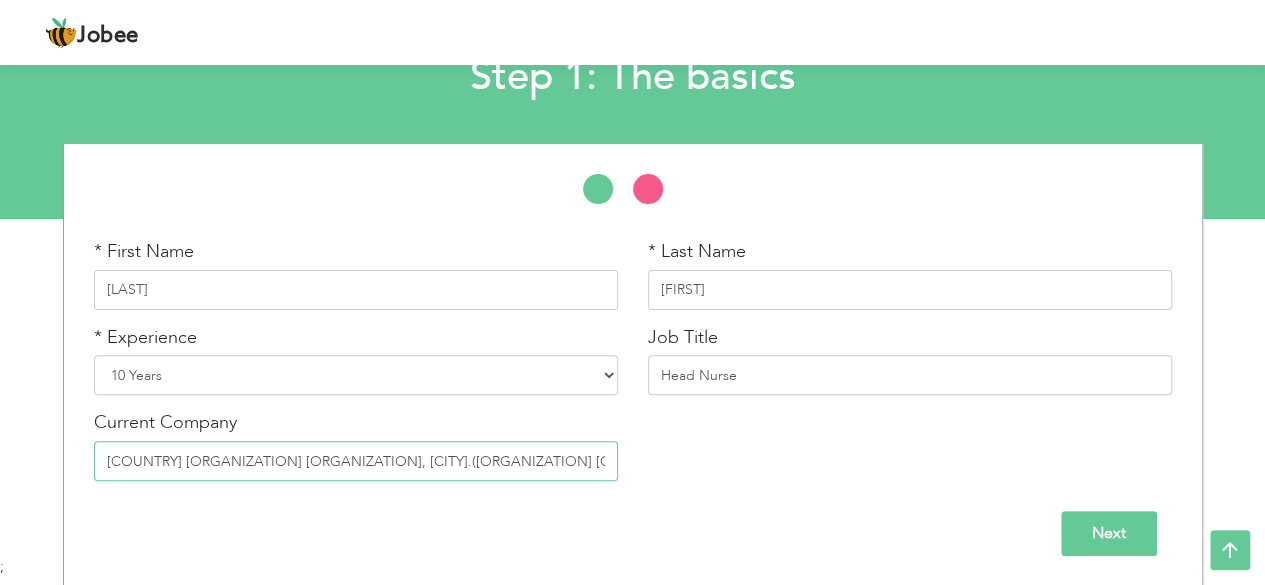 type on "Pakistan Air Force Hospital, Islamabad.(Unit II)" 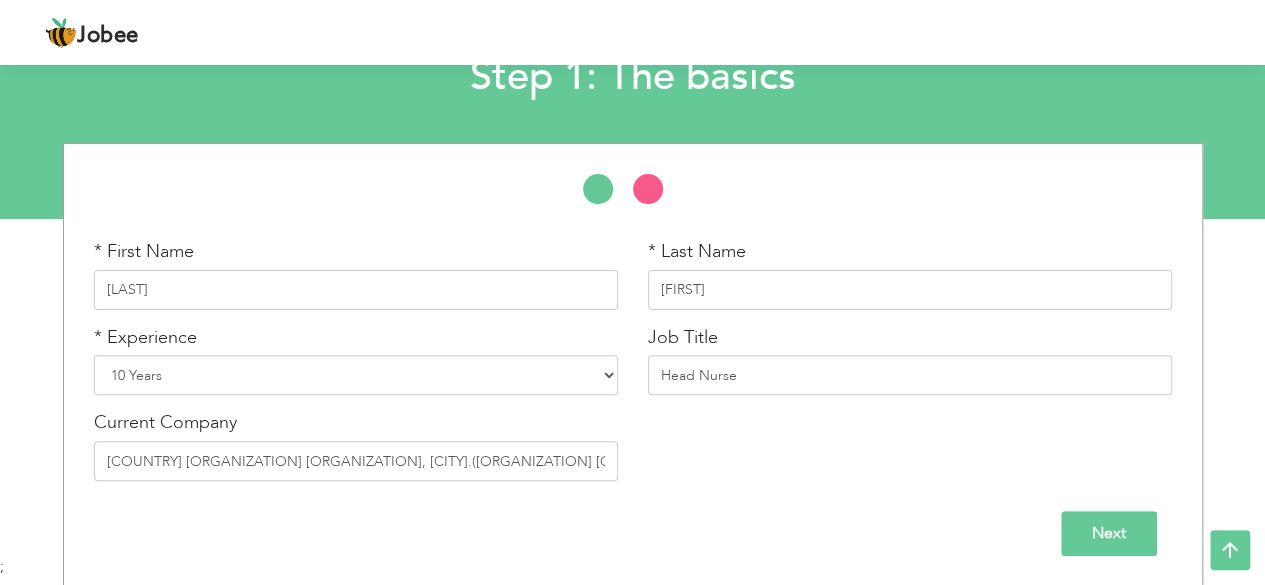 click on "Next" at bounding box center (633, 533) 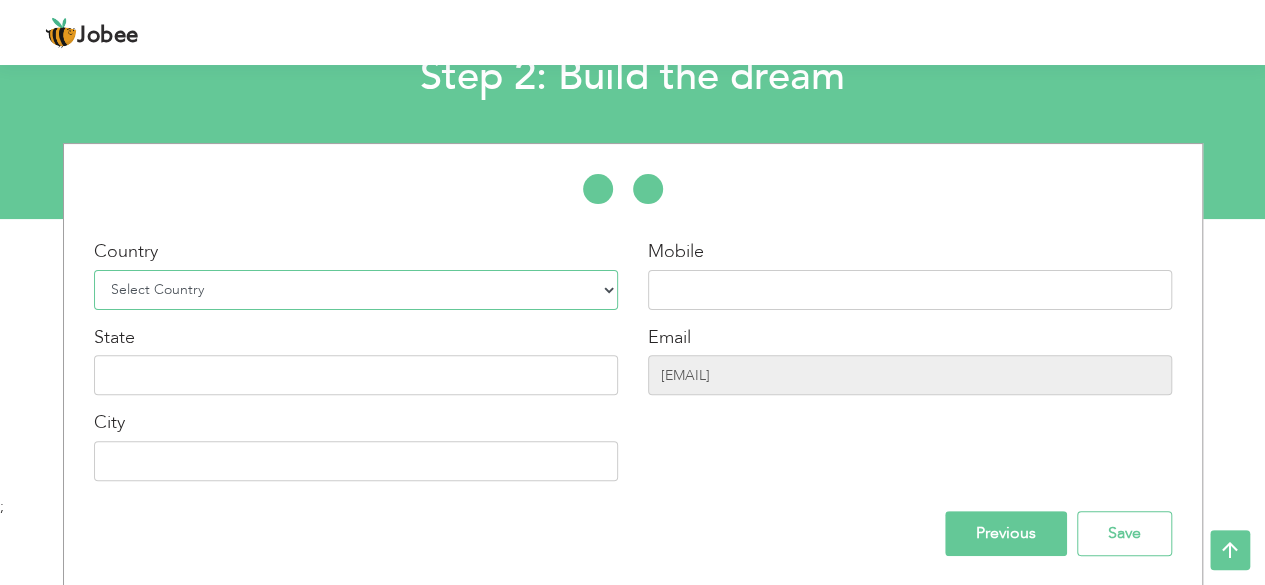 click on "Select Country
Afghanistan
Albania
Algeria
American Samoa
Andorra
Angola
Anguilla
Antarctica
Antigua and Barbuda
Argentina
Armenia
Aruba
Australia
Austria
Azerbaijan
Bahamas
Bahrain
Bangladesh
Barbados
Belarus
Belgium
Belize
Benin
Bermuda
Bhutan
Bolivia
Bosnia-Herzegovina
Botswana
Bouvet Island
Brazil
British Indian Ocean Territory
Brunei Darussalam
Bulgaria
Burkina Faso
Burundi
Cambodia
Cameroon
Canada
Cape Verde
Cayman Islands
Central African Republic
Chad
Chile
China
Christmas Island
Cocos (Keeling) Islands
Colombia
Comoros
Congo
Congo, Dem. Republic
Cook Islands
Costa Rica
Croatia
Cuba
Cyprus
Czech Rep
Denmark
Djibouti
Dominica
Dominican Republic
Ecuador
Egypt
El Salvador
Equatorial Guinea
Eritrea
Estonia
Ethiopia
European Union
Falkland Islands (Malvinas)
Faroe Islands
Fiji
Finland
France
French Guiana
French Southern Territories
Gabon
Gambia
Georgia" at bounding box center (356, 290) 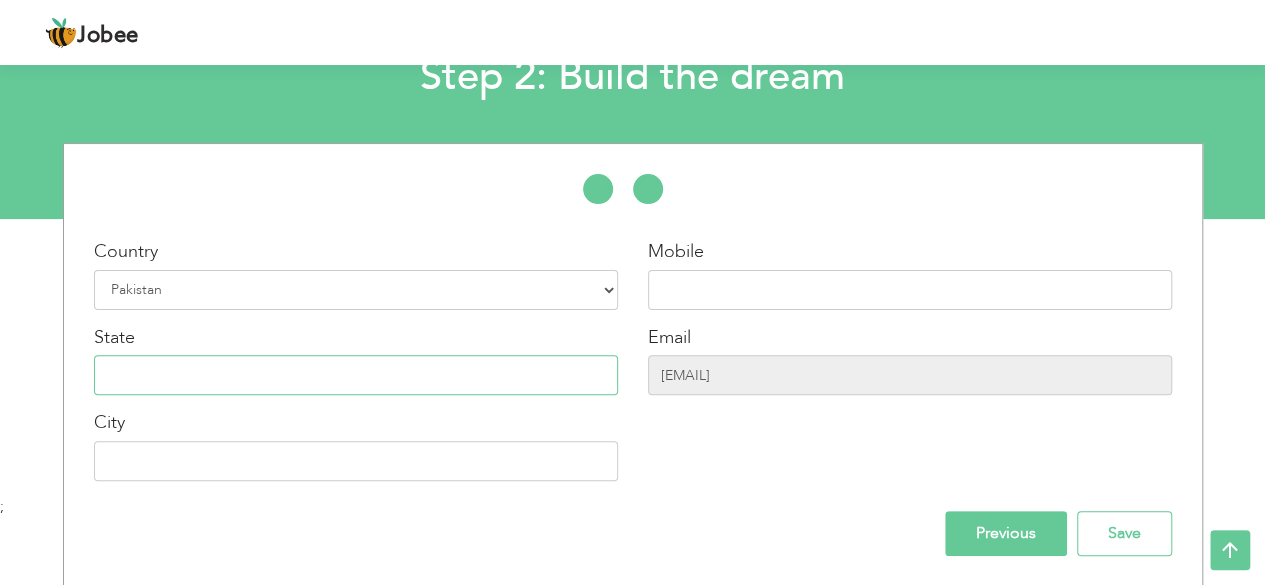 click at bounding box center (356, 375) 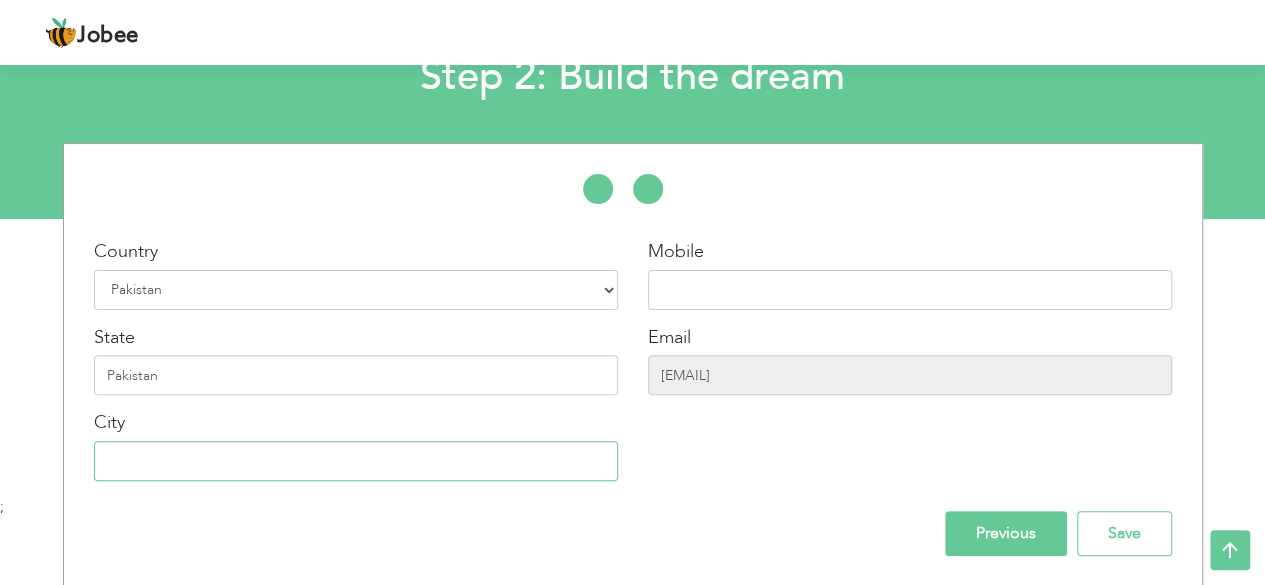 click at bounding box center (356, 461) 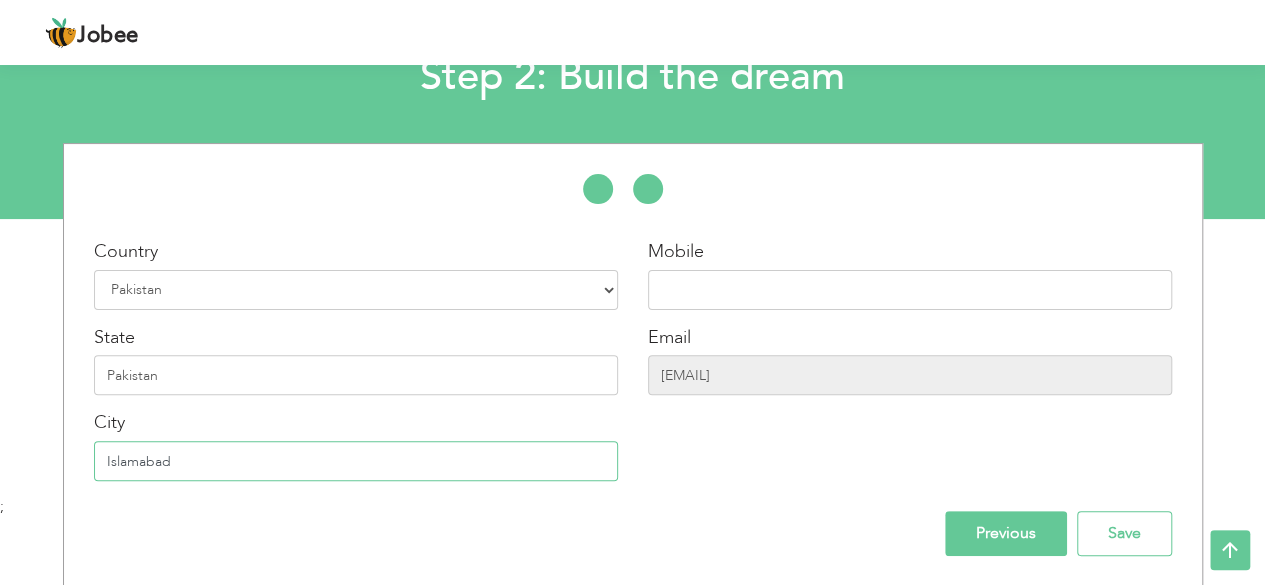 type on "Islamabad" 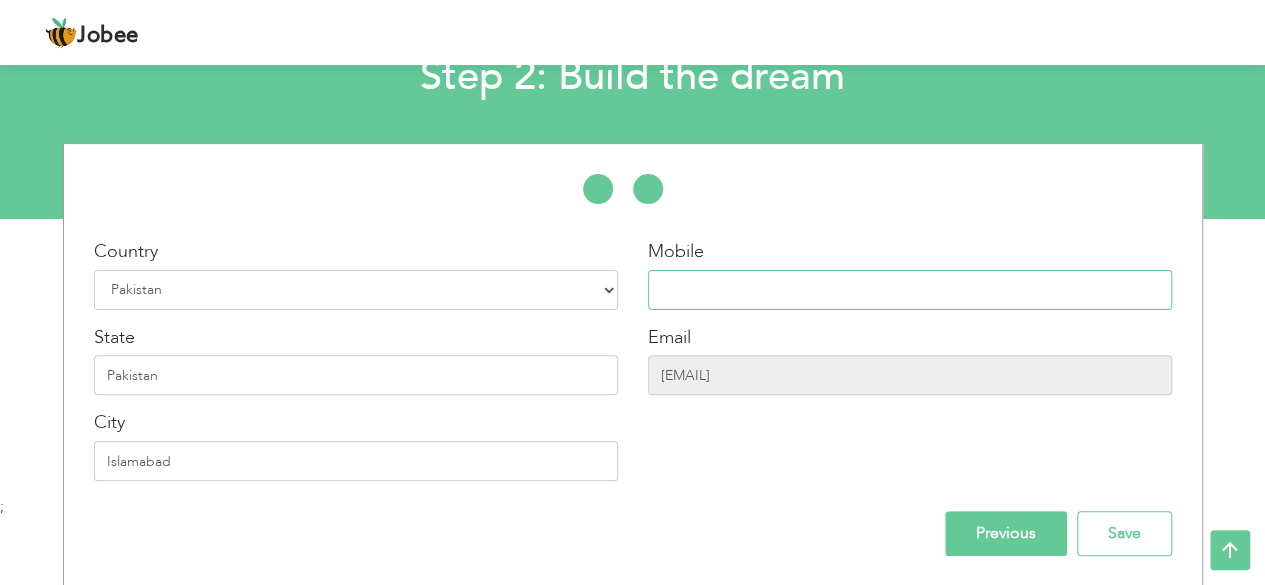 click at bounding box center (910, 290) 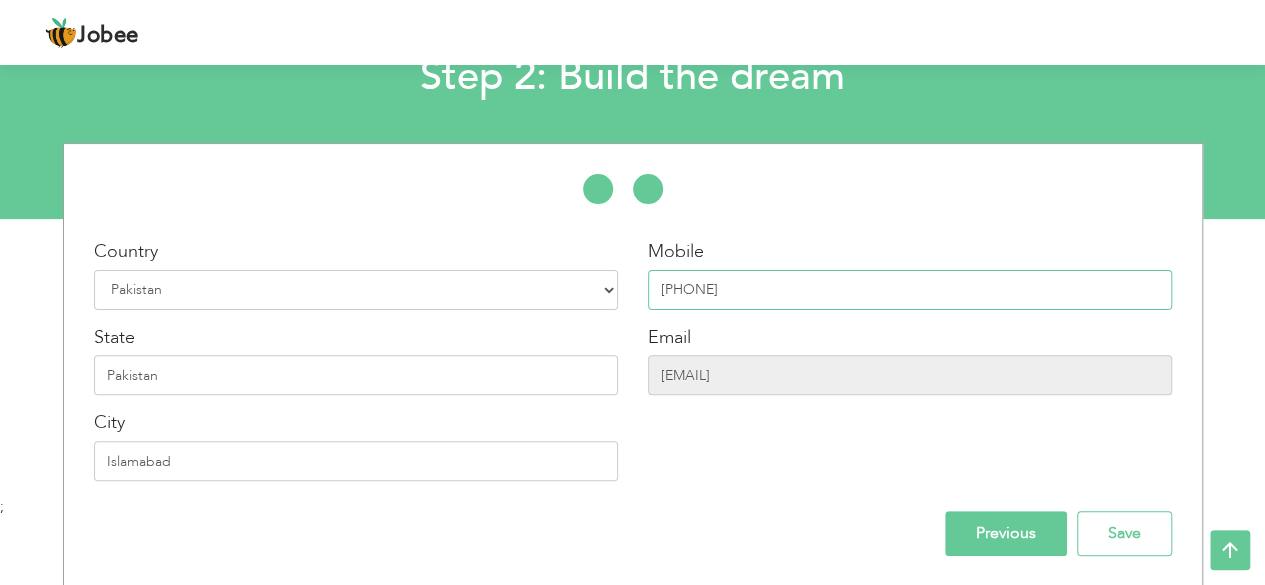 click on "923450771136" at bounding box center [910, 290] 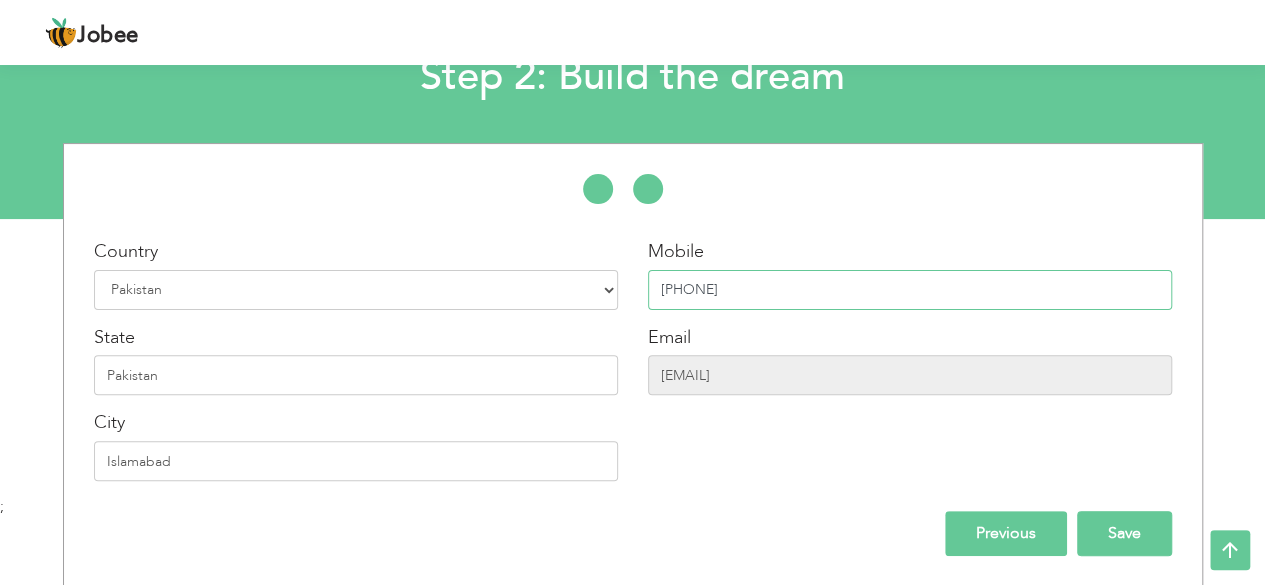 type on "+923450771136" 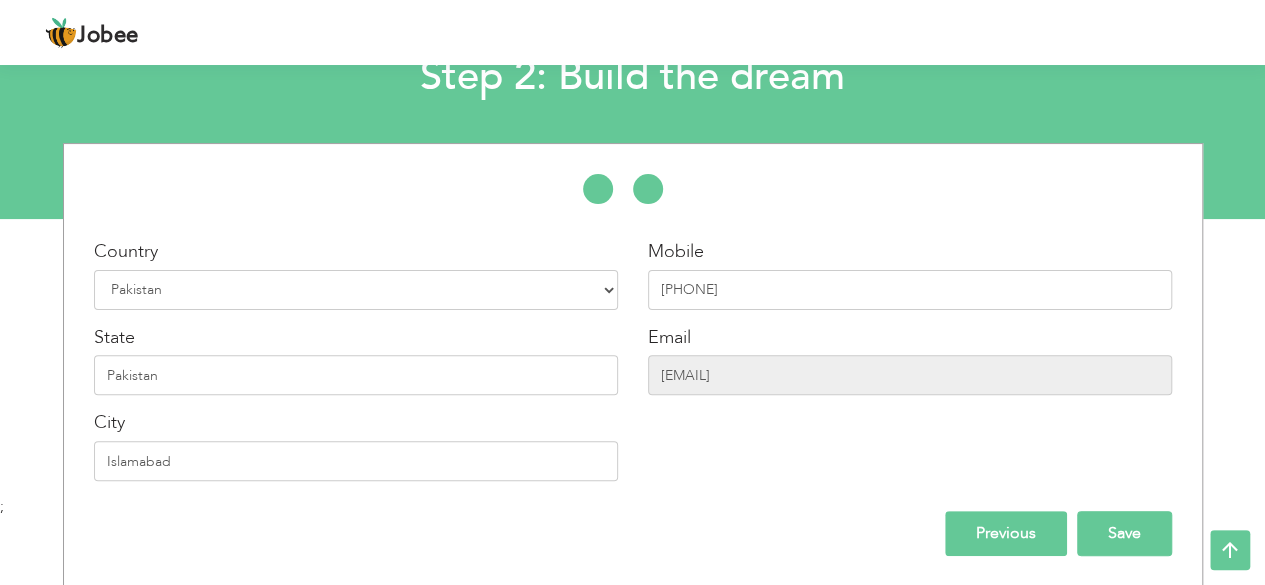 click on "Save" at bounding box center (1124, 533) 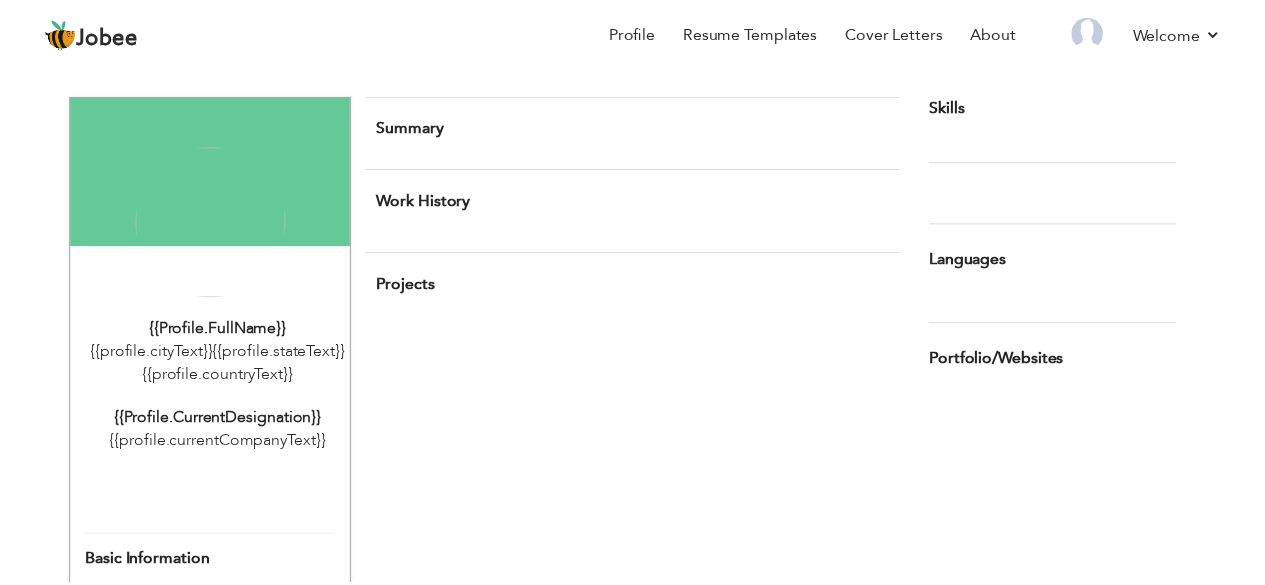 scroll, scrollTop: 0, scrollLeft: 0, axis: both 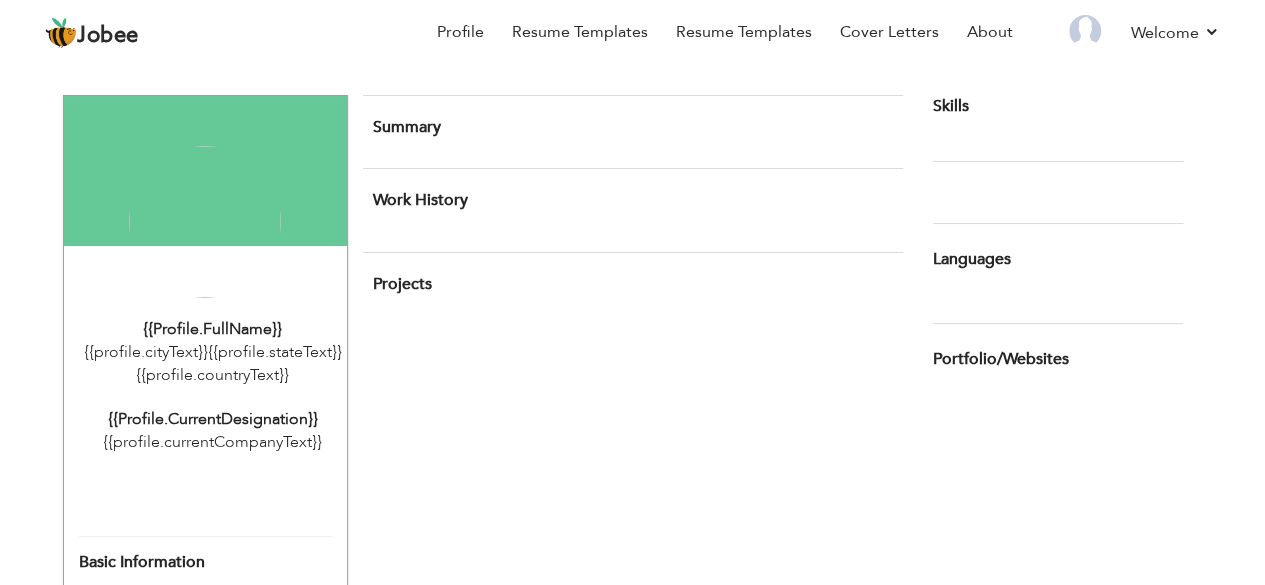 click on "Projects" at bounding box center [632, 284] 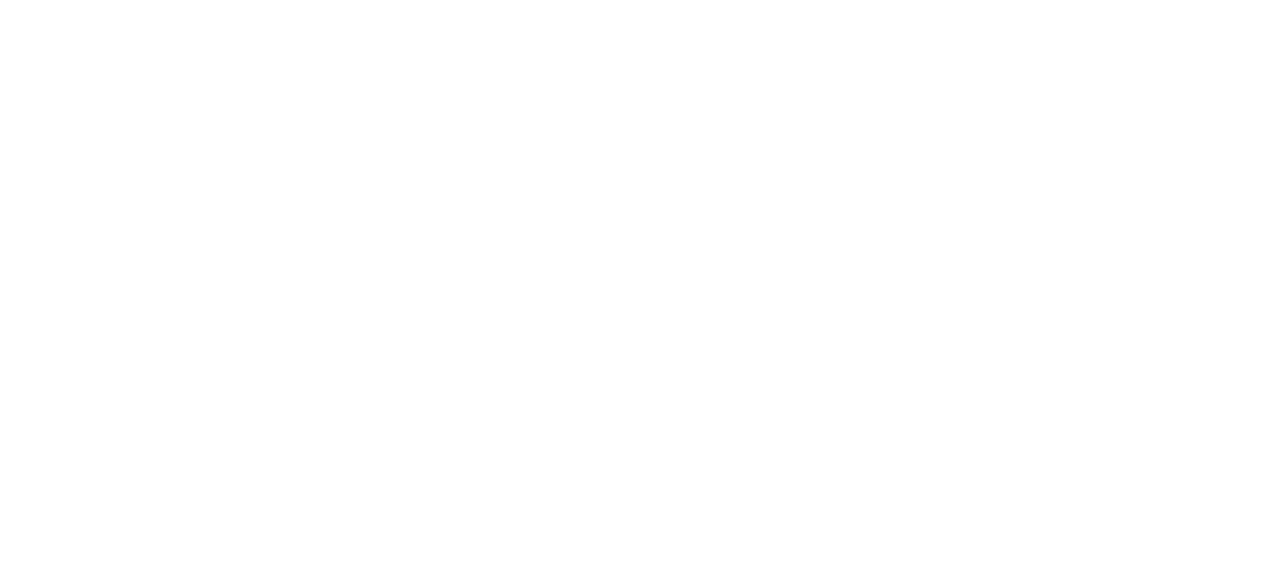 scroll, scrollTop: 0, scrollLeft: 0, axis: both 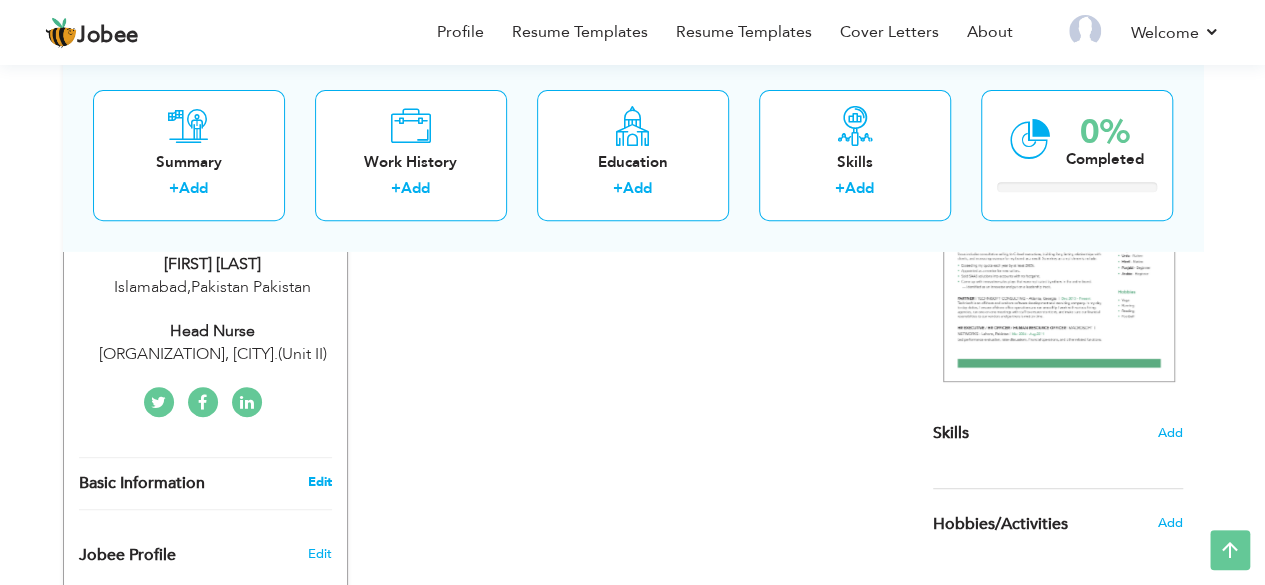click on "Edit" at bounding box center [319, 482] 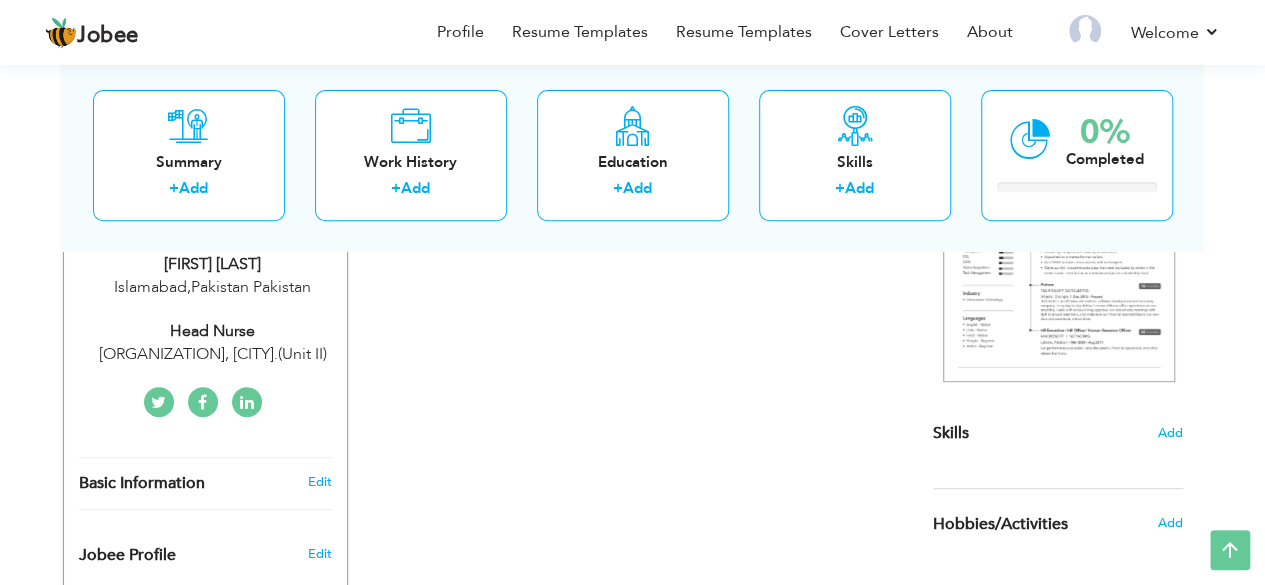 click on "CV Import
Profile Strength
0%
Select an Item from right menu
Work History
* Job Title Tools" at bounding box center [633, 518] 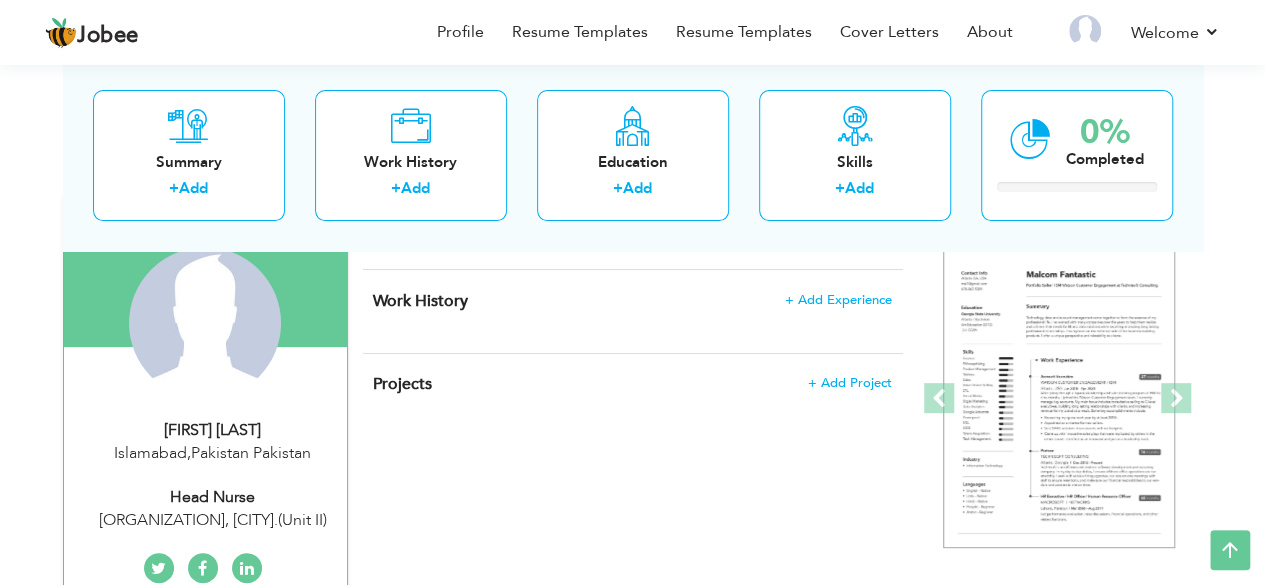scroll, scrollTop: 174, scrollLeft: 0, axis: vertical 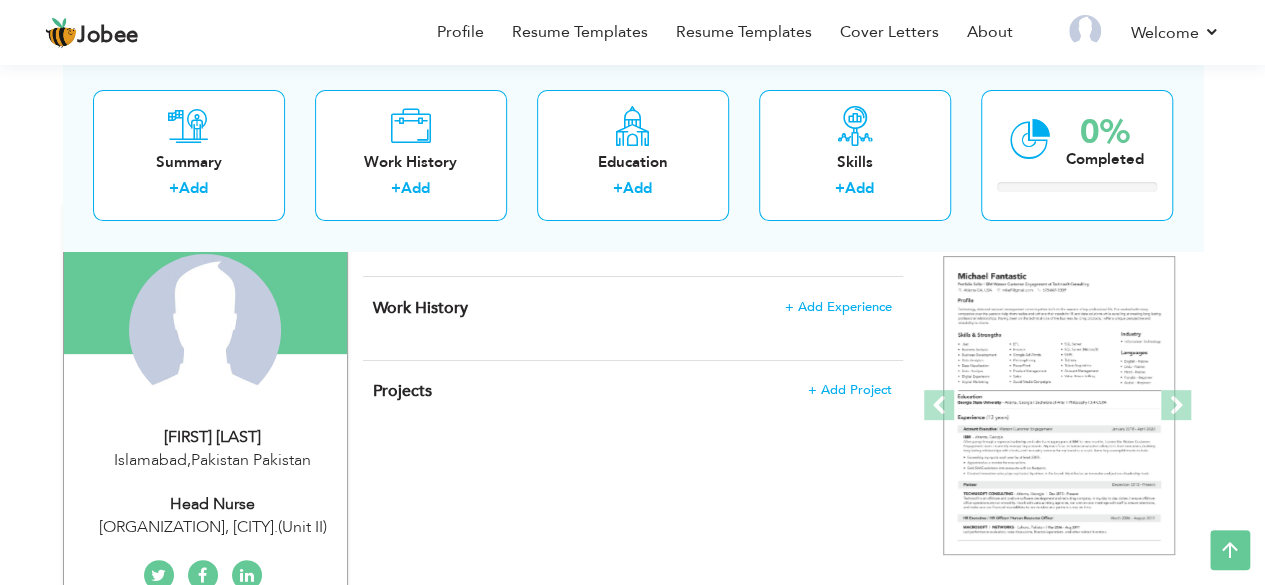 click on "Edit" at bounding box center (880, 234) 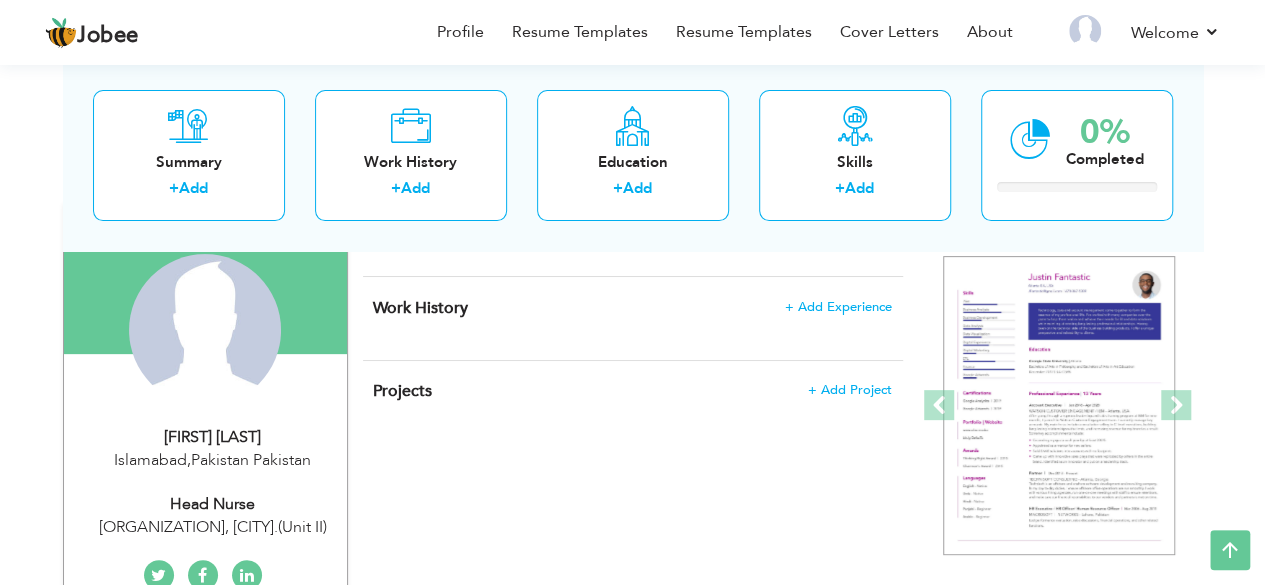 click on "Edit" at bounding box center [880, 234] 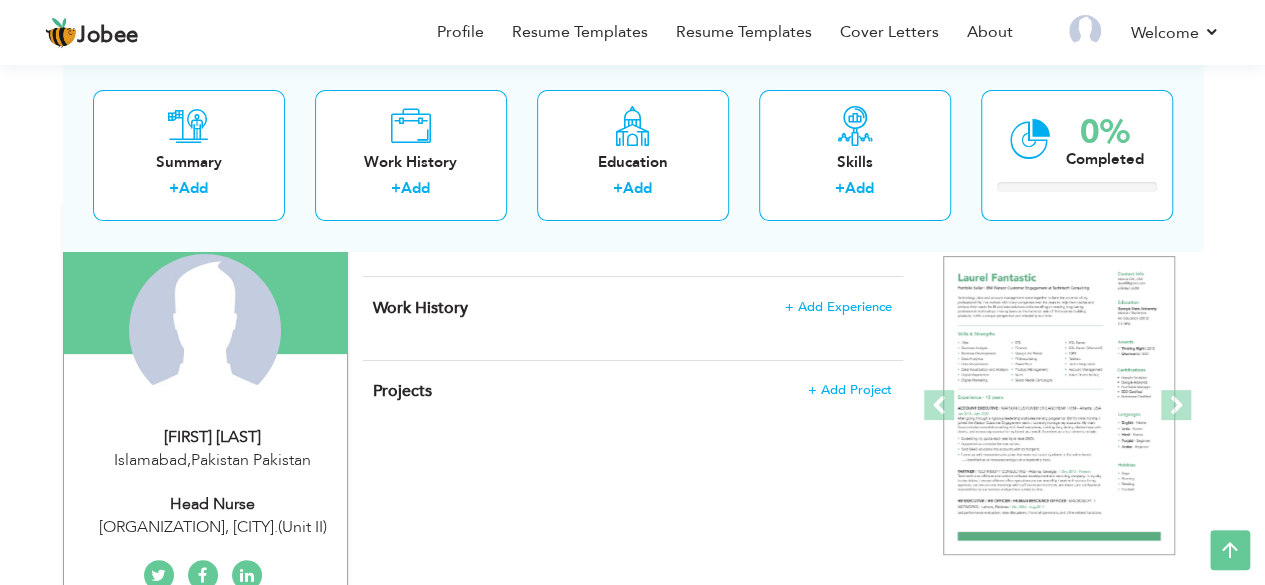 click on "Edit" at bounding box center [880, 234] 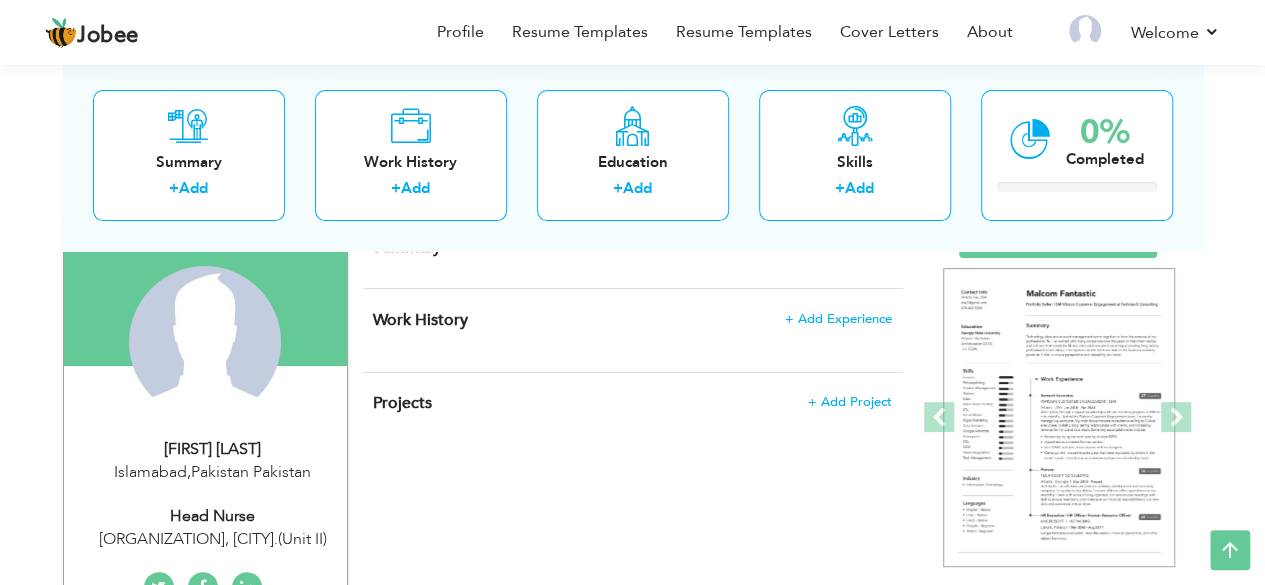 scroll, scrollTop: 155, scrollLeft: 0, axis: vertical 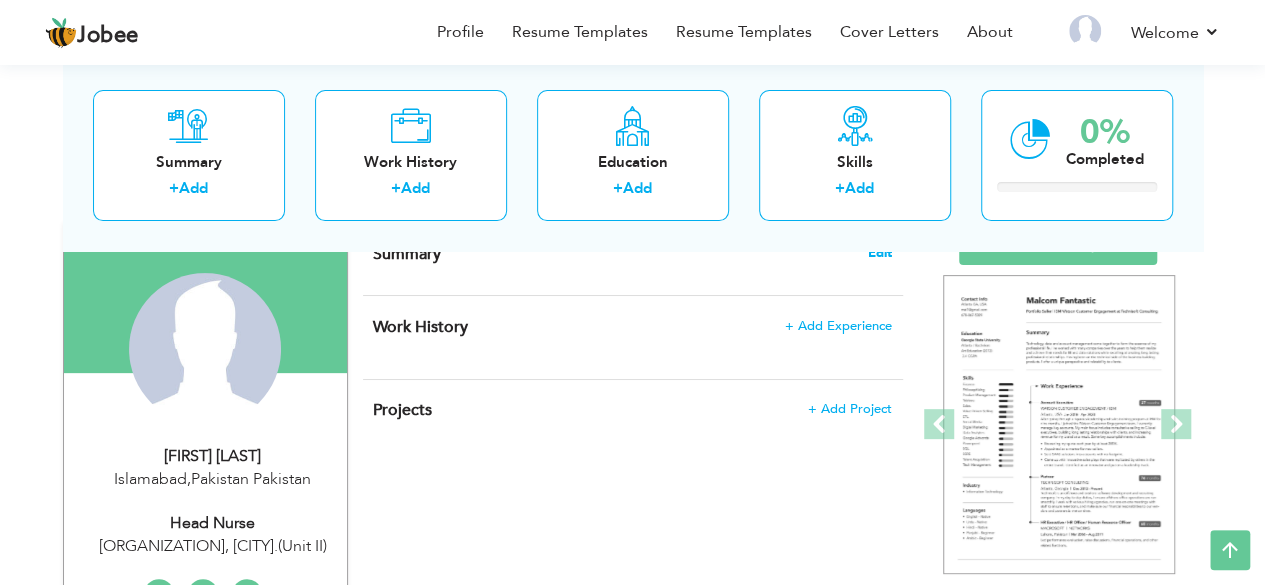 click on "Edit" at bounding box center [880, 253] 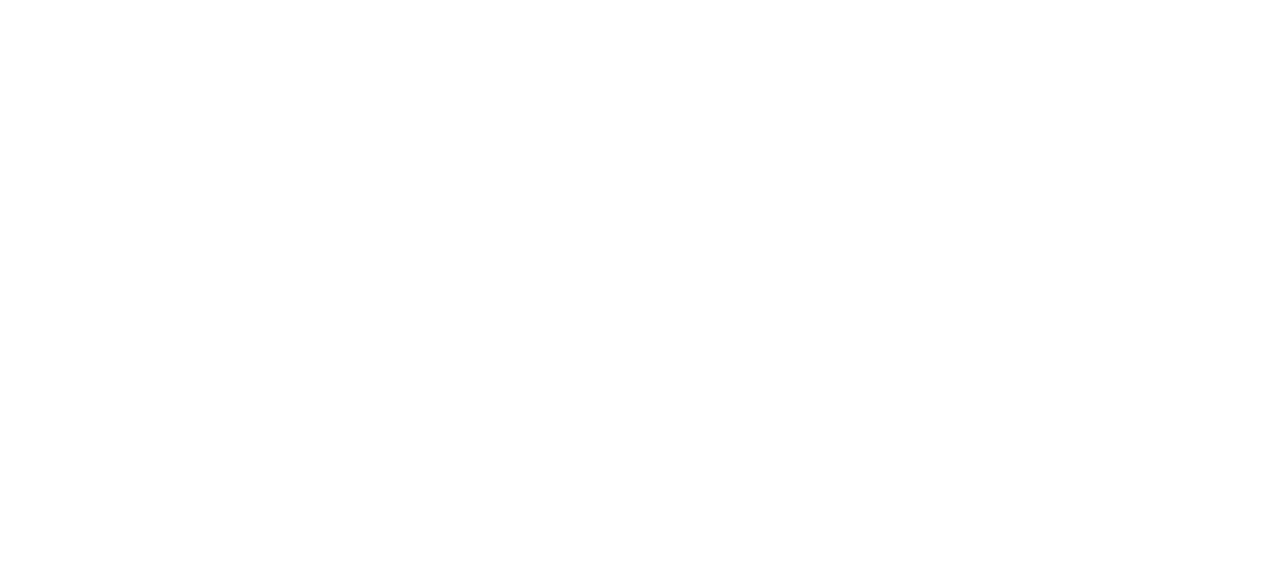 scroll, scrollTop: 0, scrollLeft: 0, axis: both 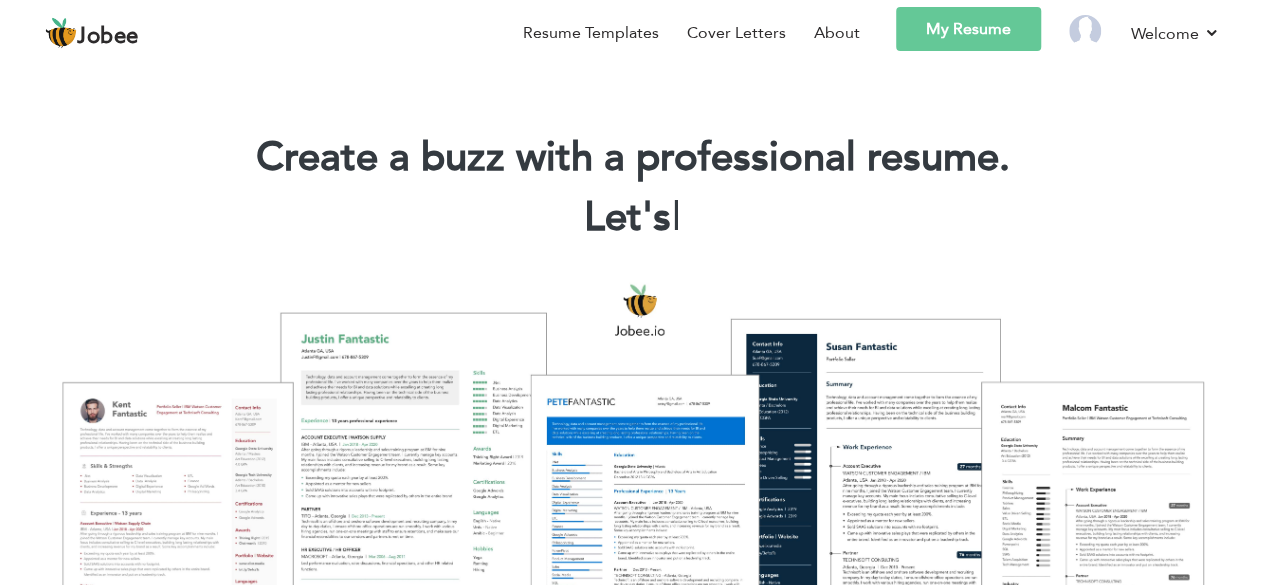 click on "My Resume" at bounding box center (968, 29) 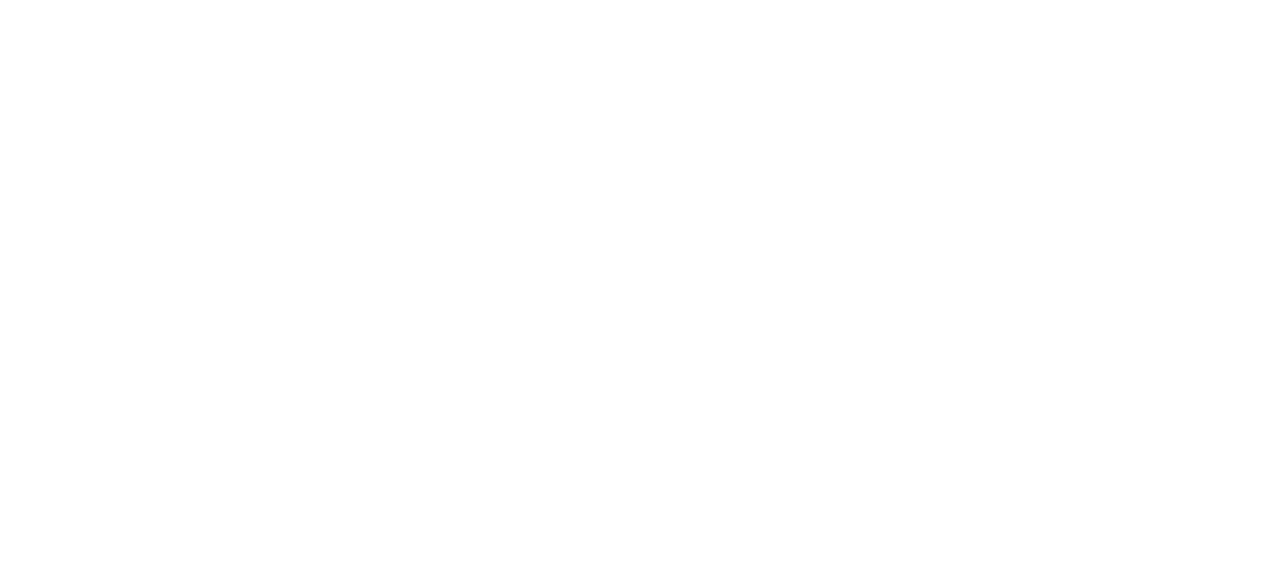 scroll, scrollTop: 0, scrollLeft: 0, axis: both 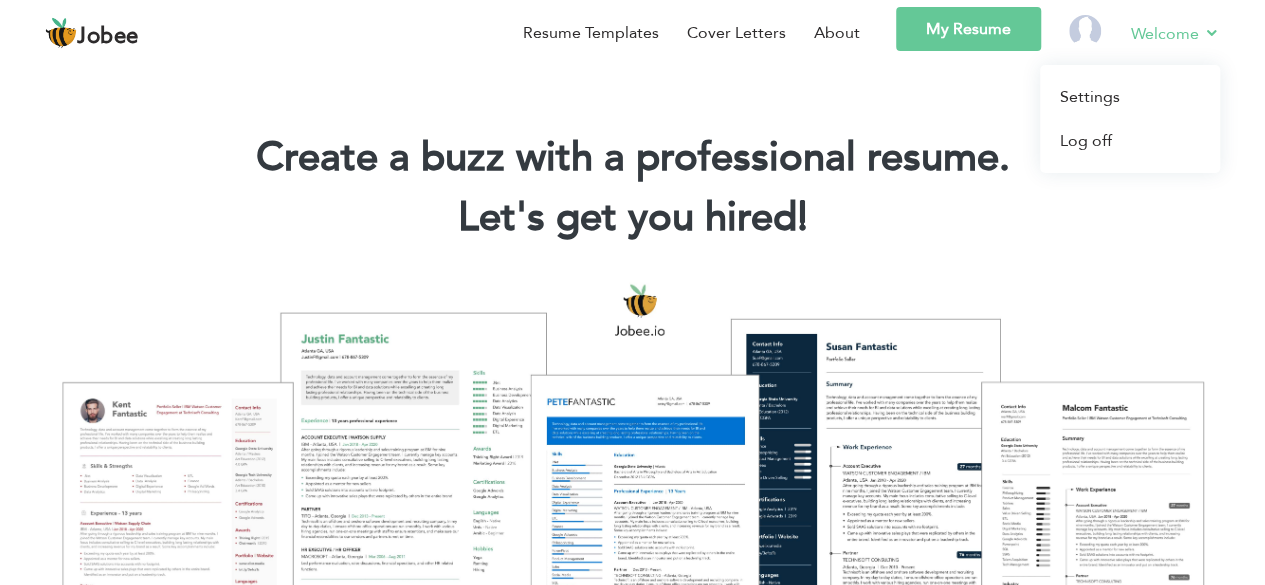 click on "Welcome" at bounding box center [1175, 33] 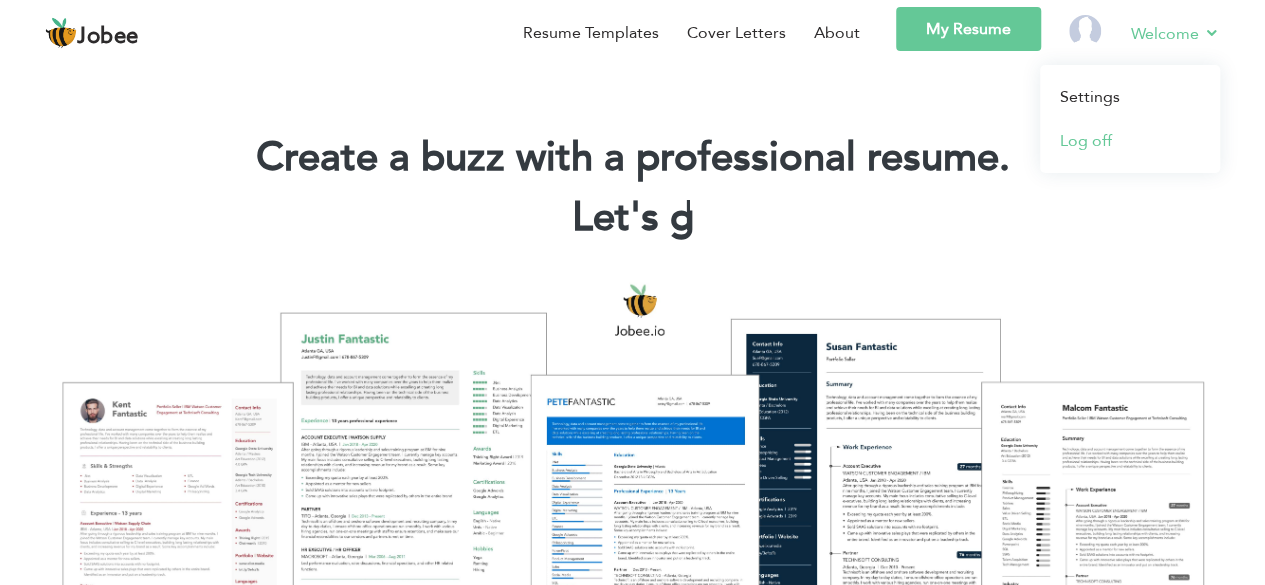 click on "Log off" at bounding box center [1130, 141] 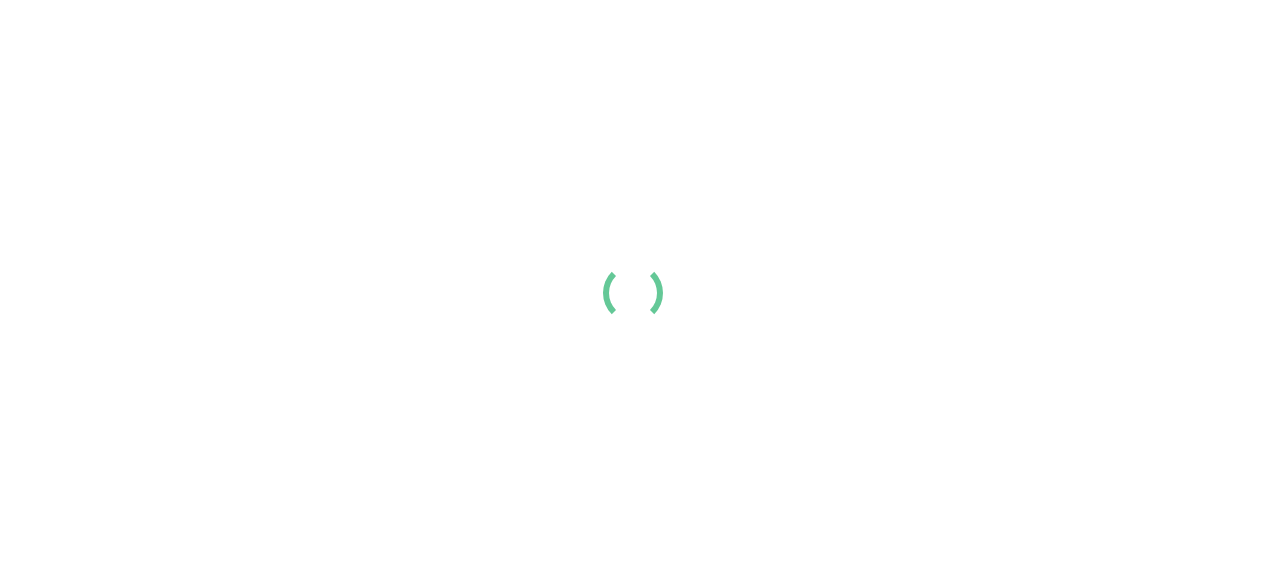scroll, scrollTop: 0, scrollLeft: 0, axis: both 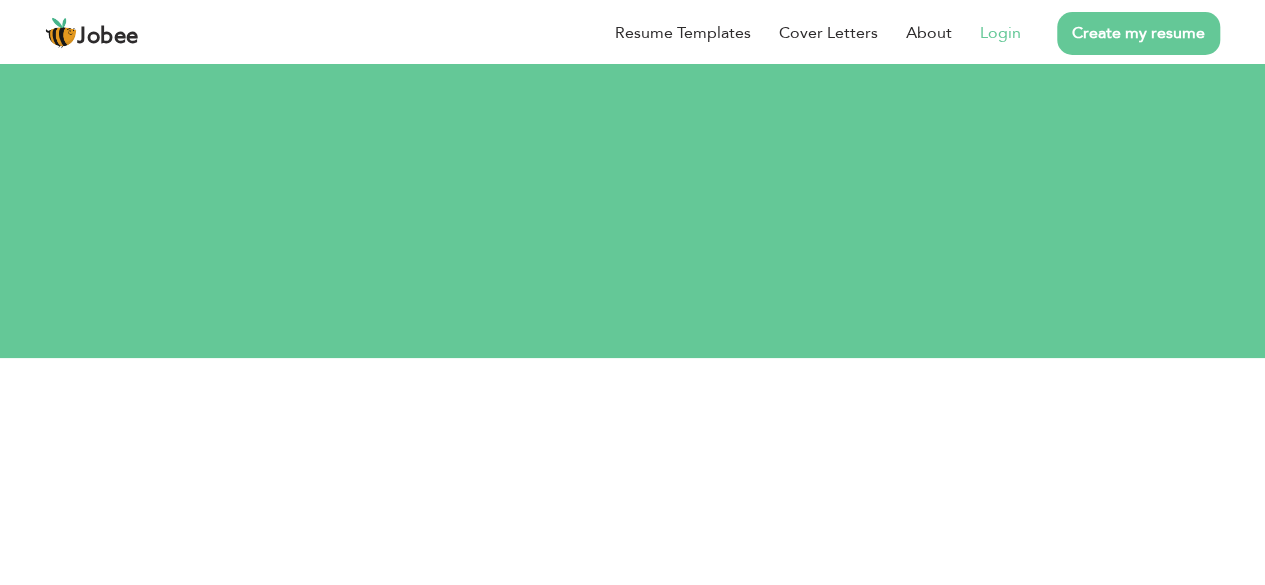 click on "Login" at bounding box center (1000, 33) 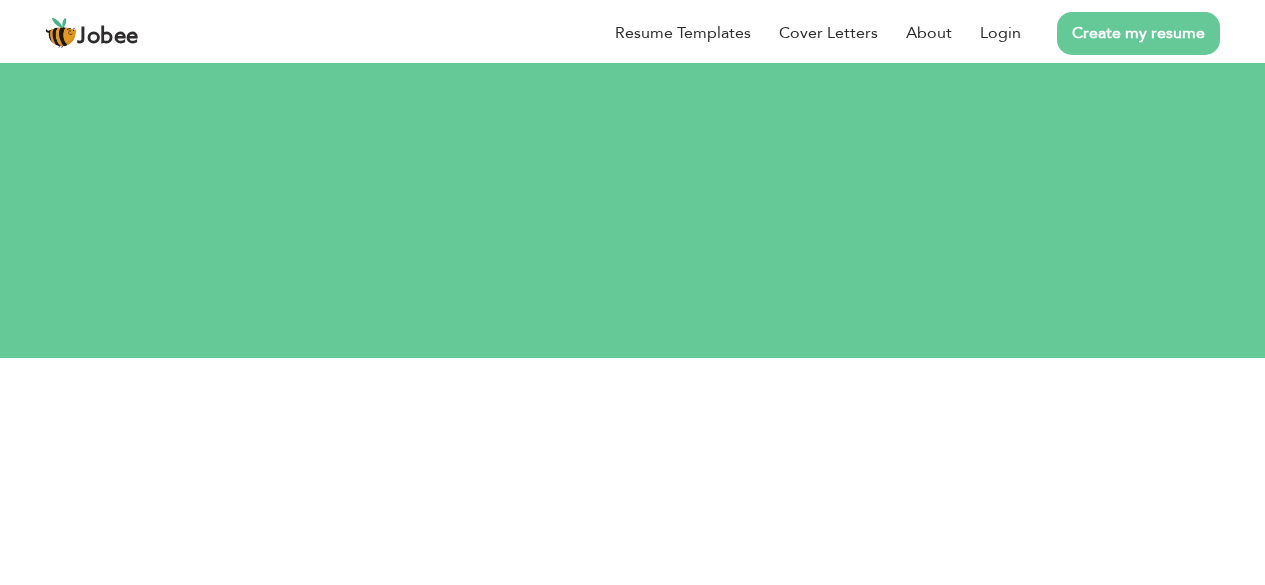 scroll, scrollTop: 0, scrollLeft: 0, axis: both 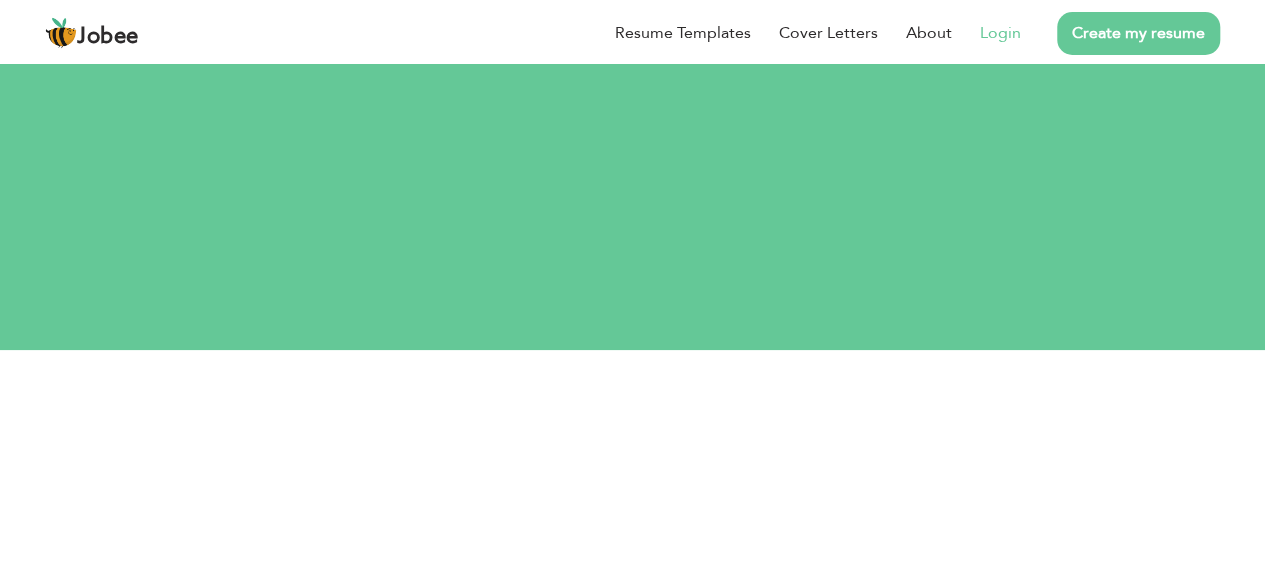 click on "Login" at bounding box center (1000, 33) 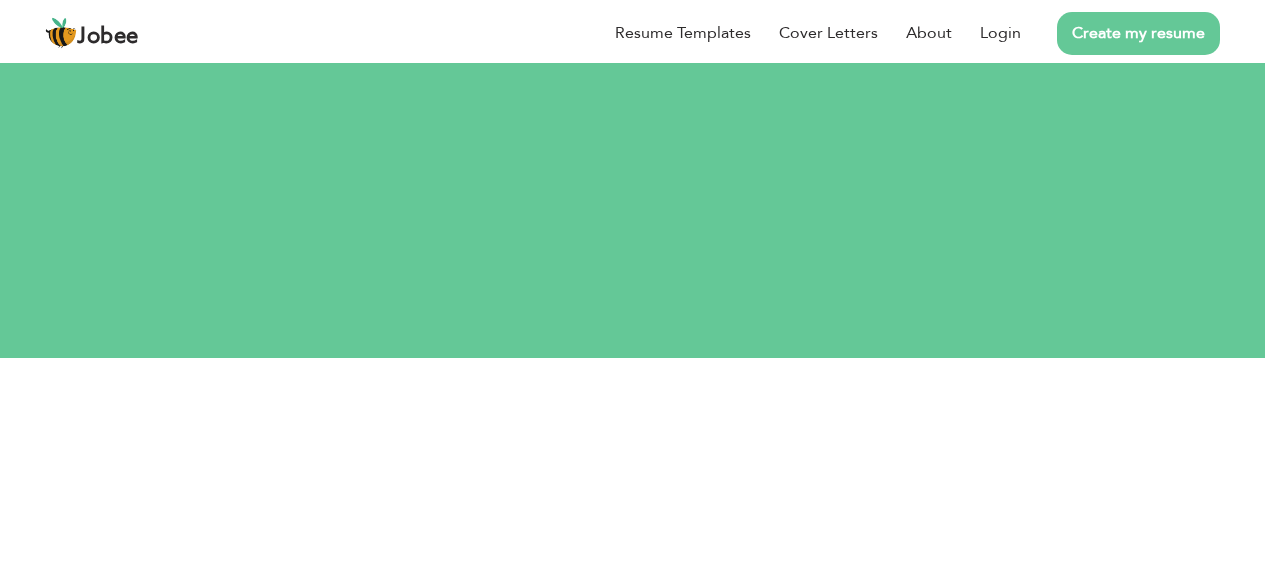 scroll, scrollTop: 0, scrollLeft: 0, axis: both 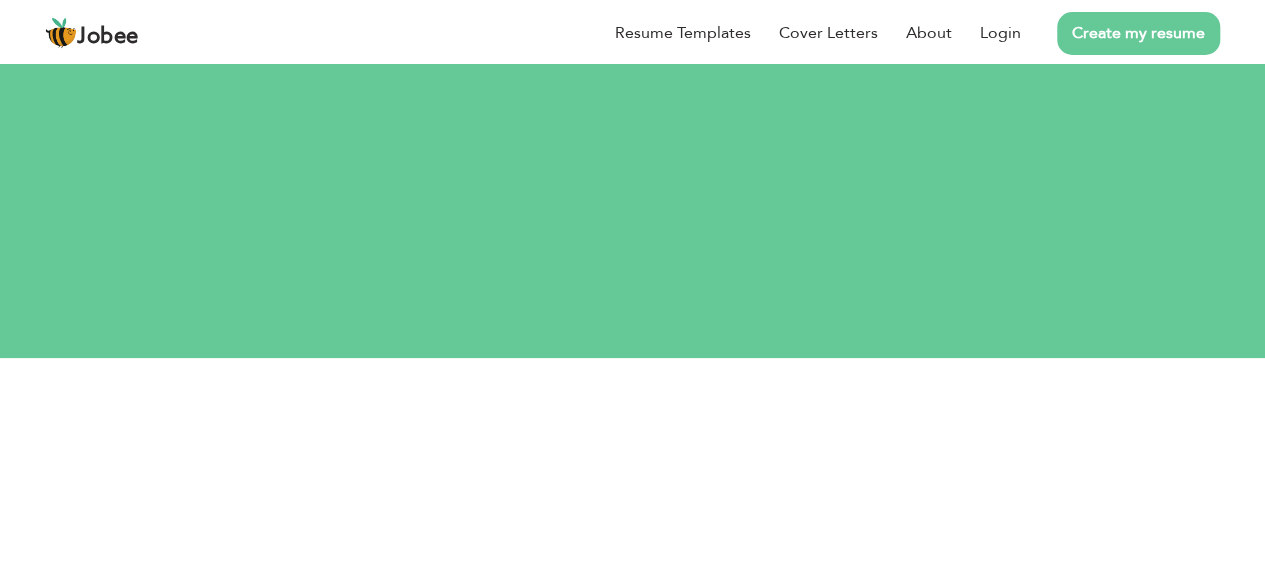 click on "Login" at bounding box center [1000, 33] 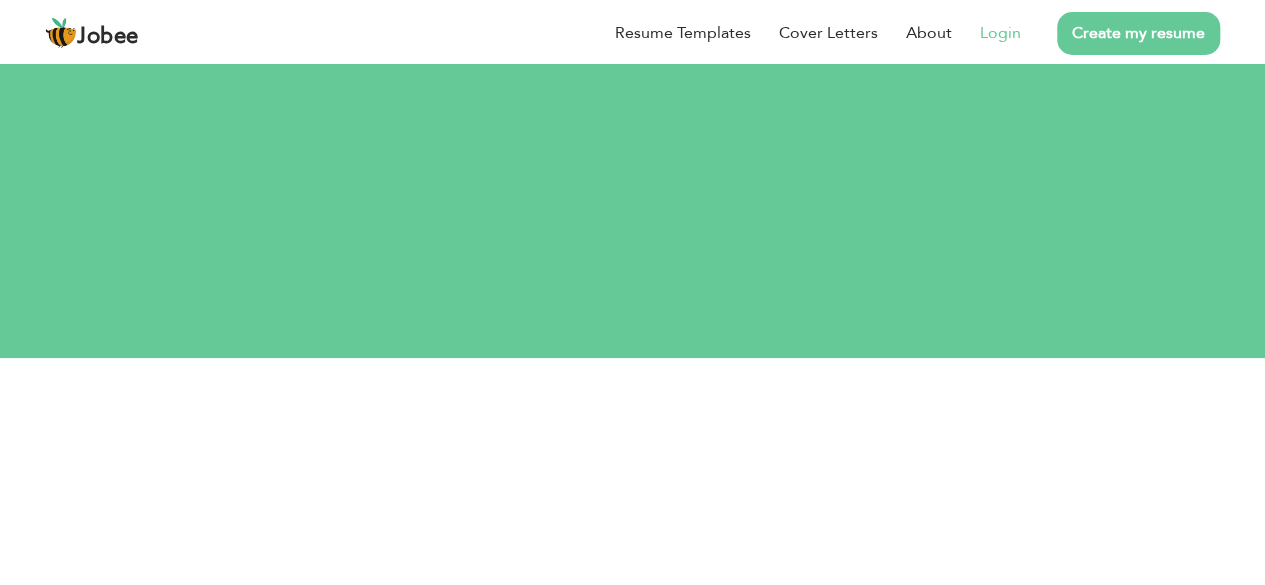 drag, startPoint x: 0, startPoint y: 0, endPoint x: 1002, endPoint y: 29, distance: 1002.41956 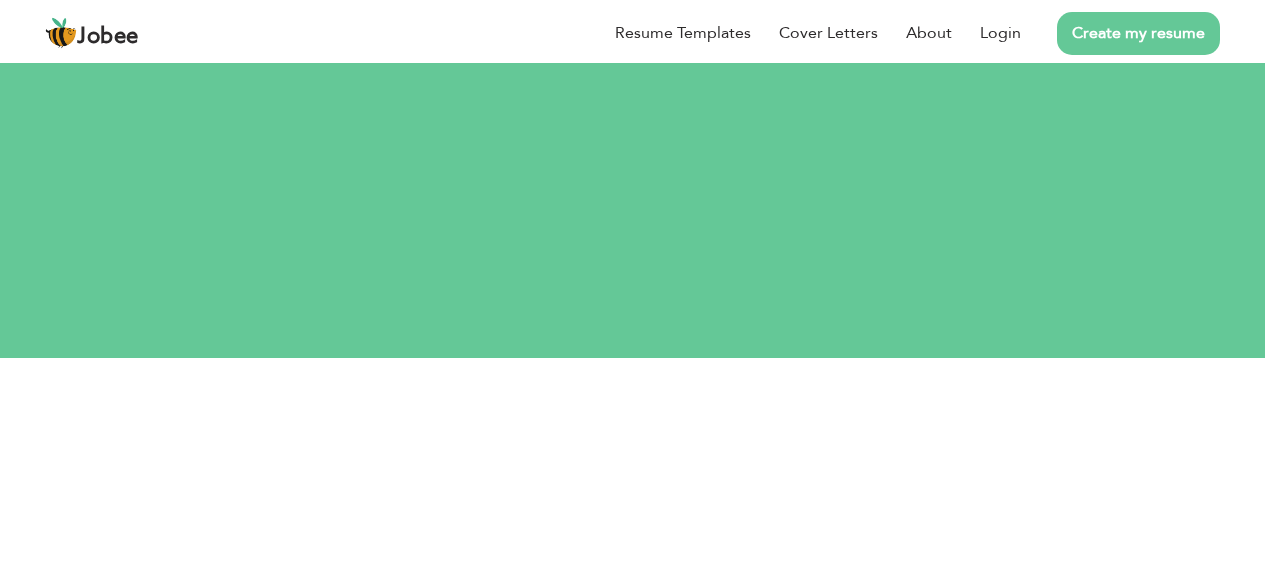 scroll, scrollTop: 0, scrollLeft: 0, axis: both 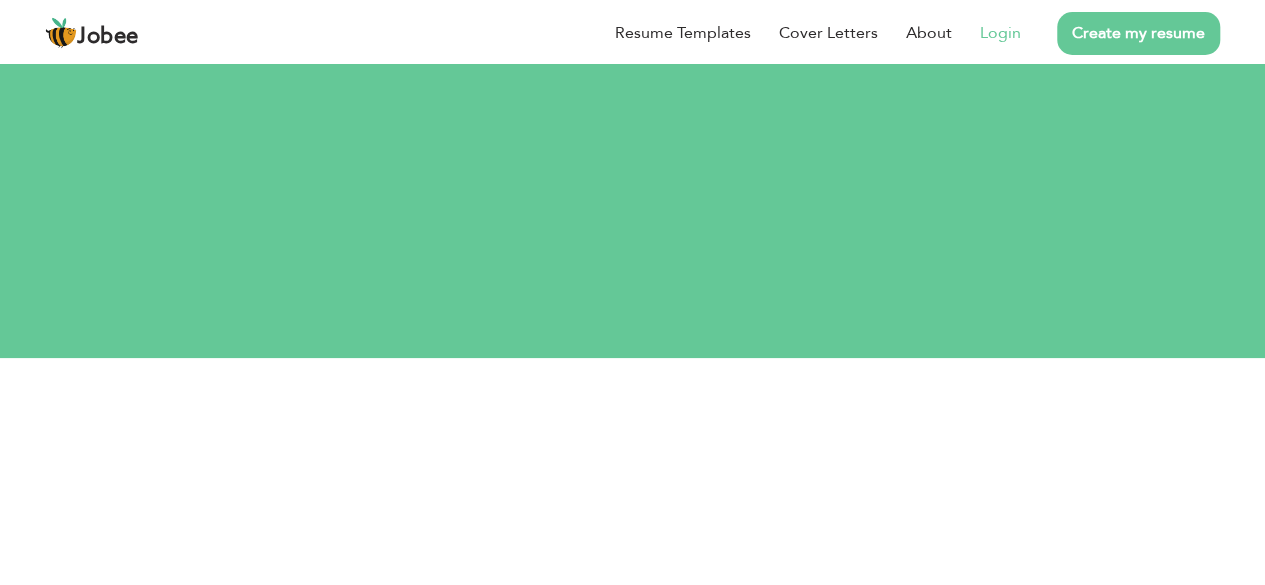 click on "Login" at bounding box center [1000, 33] 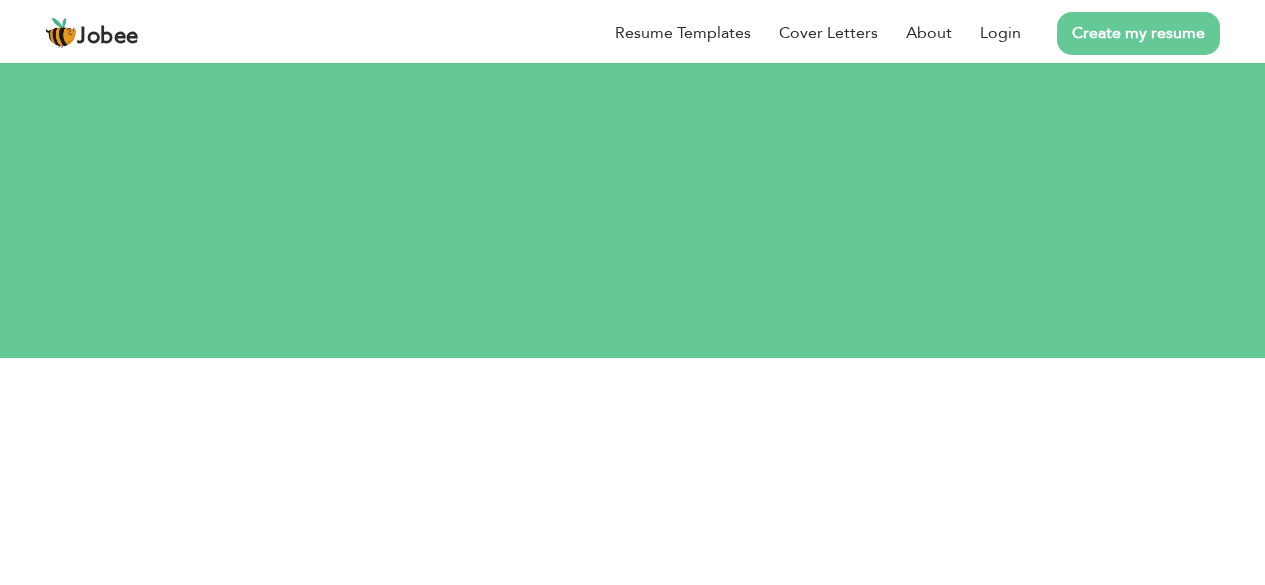scroll, scrollTop: 0, scrollLeft: 0, axis: both 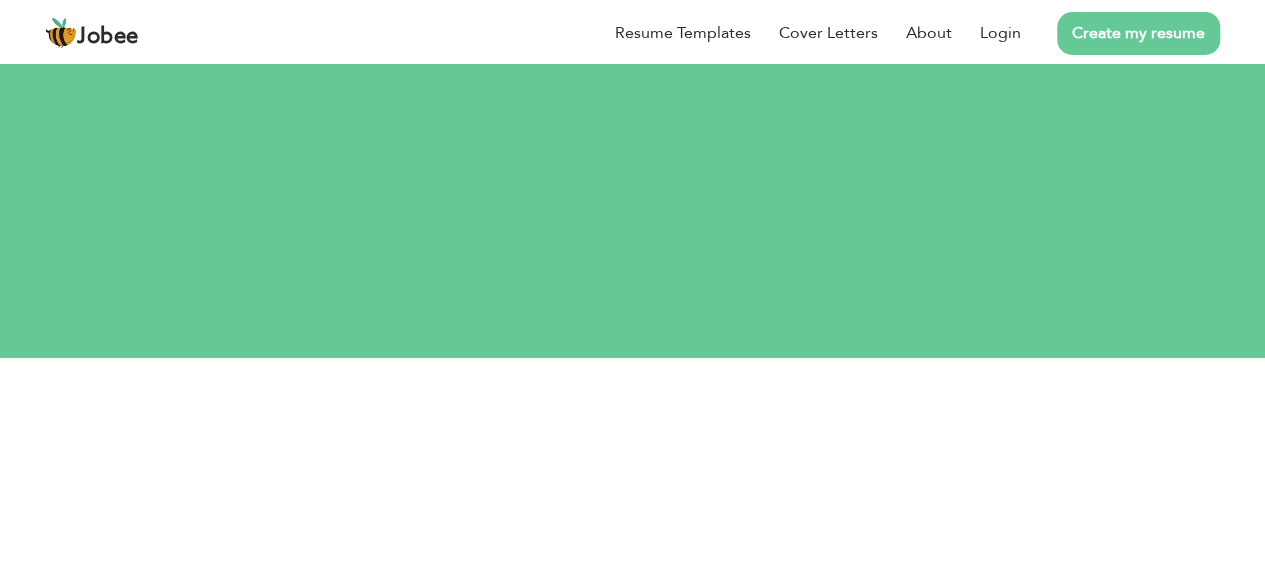 click on "Create my resume" at bounding box center [1138, 33] 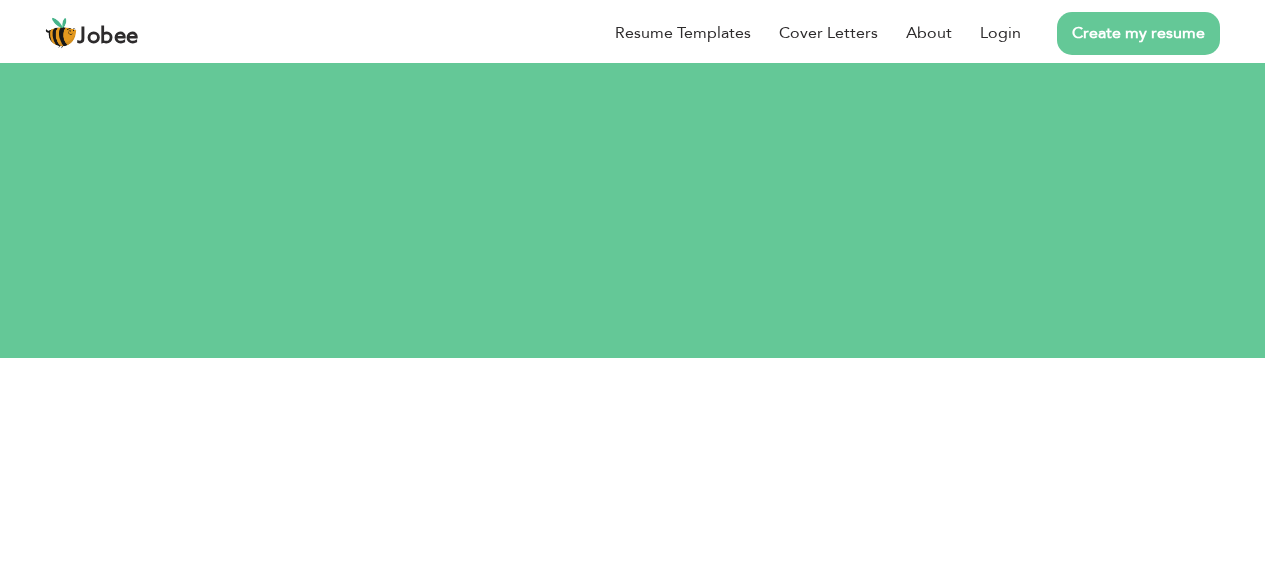 scroll, scrollTop: 0, scrollLeft: 0, axis: both 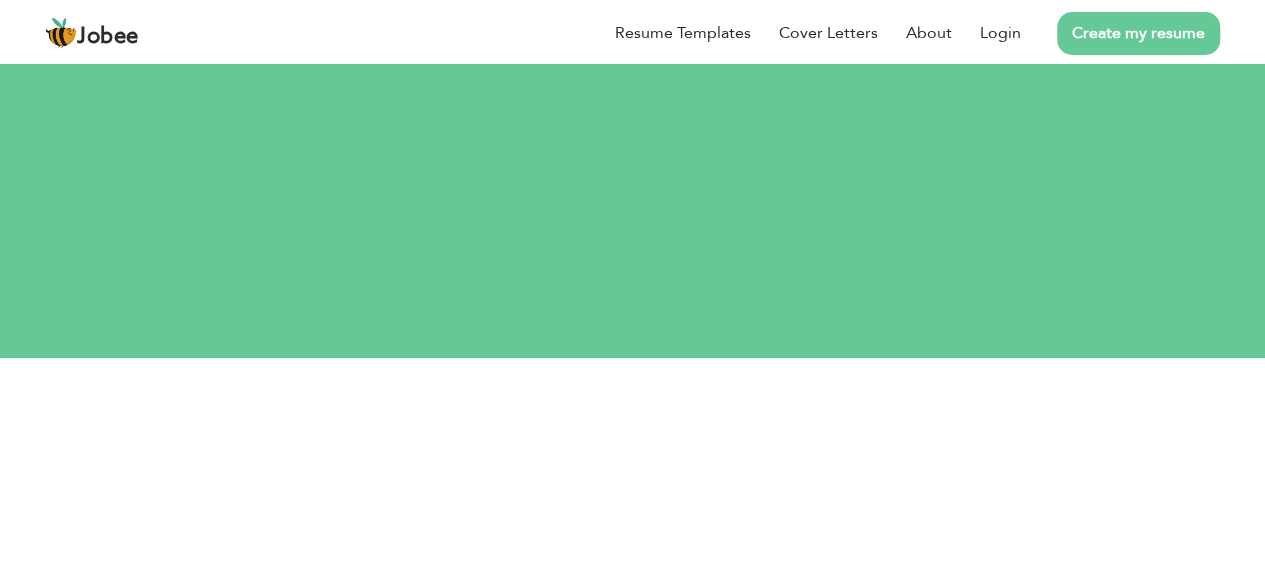 click on "Create my resume" at bounding box center [1138, 33] 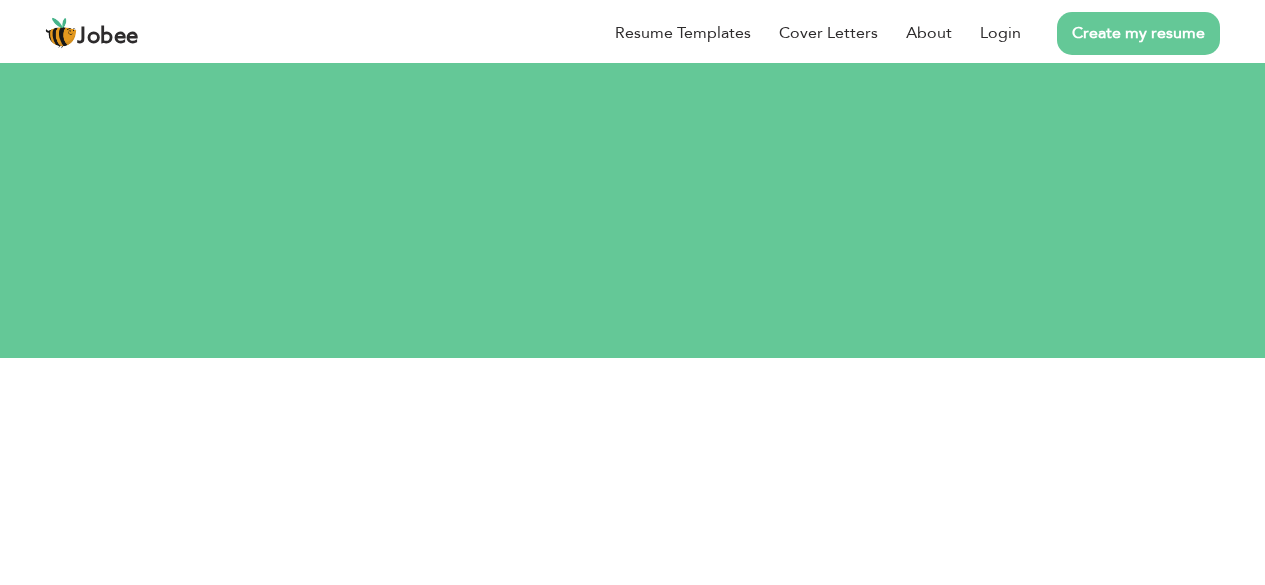 scroll, scrollTop: 0, scrollLeft: 0, axis: both 